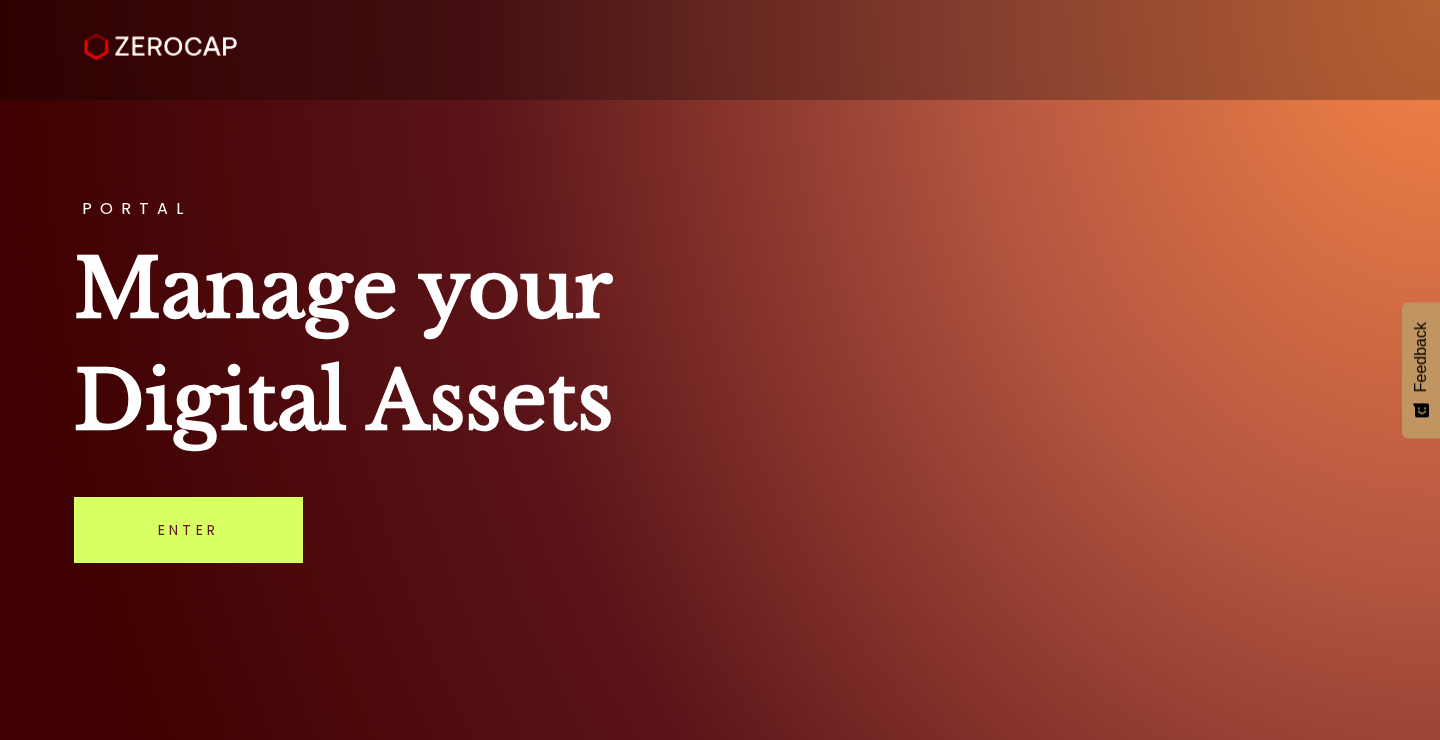 scroll, scrollTop: 0, scrollLeft: 0, axis: both 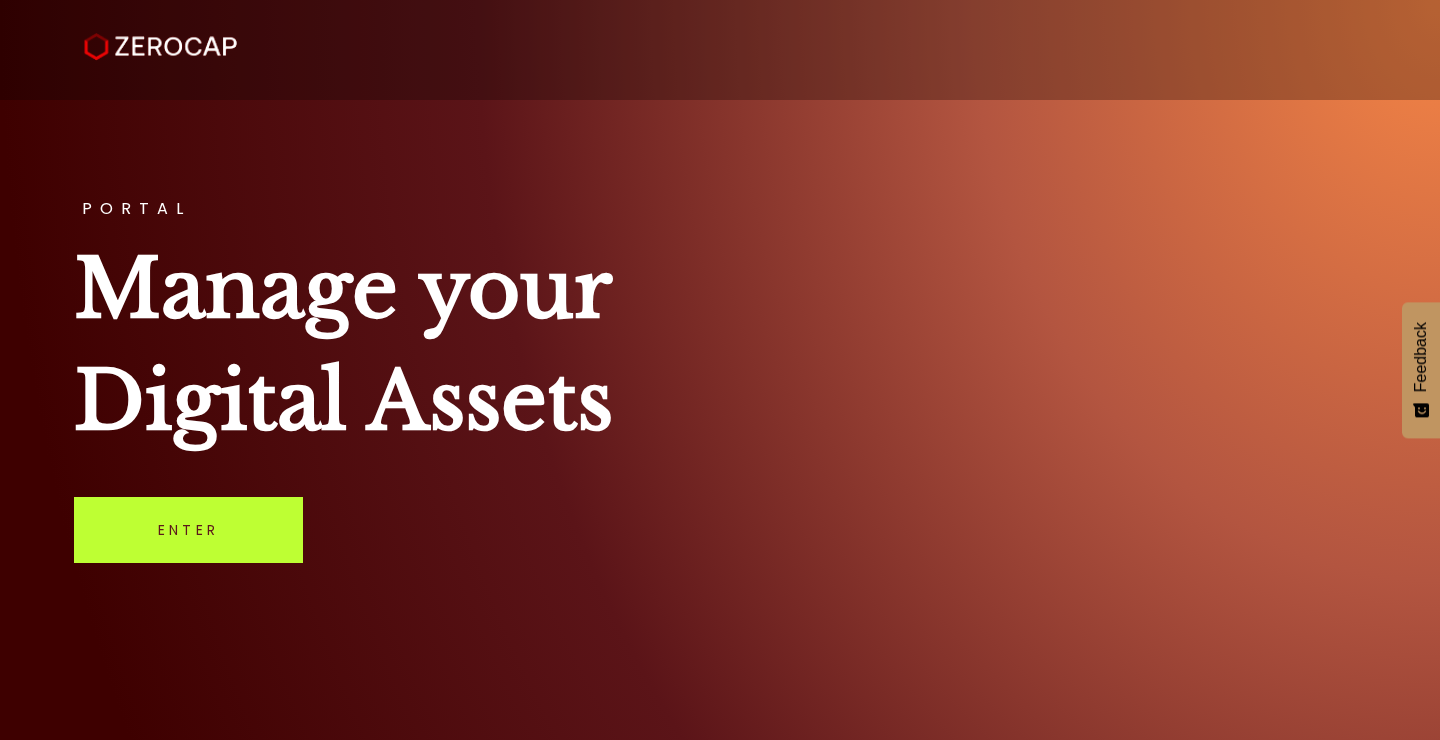 click on "Enter" at bounding box center [188, 530] 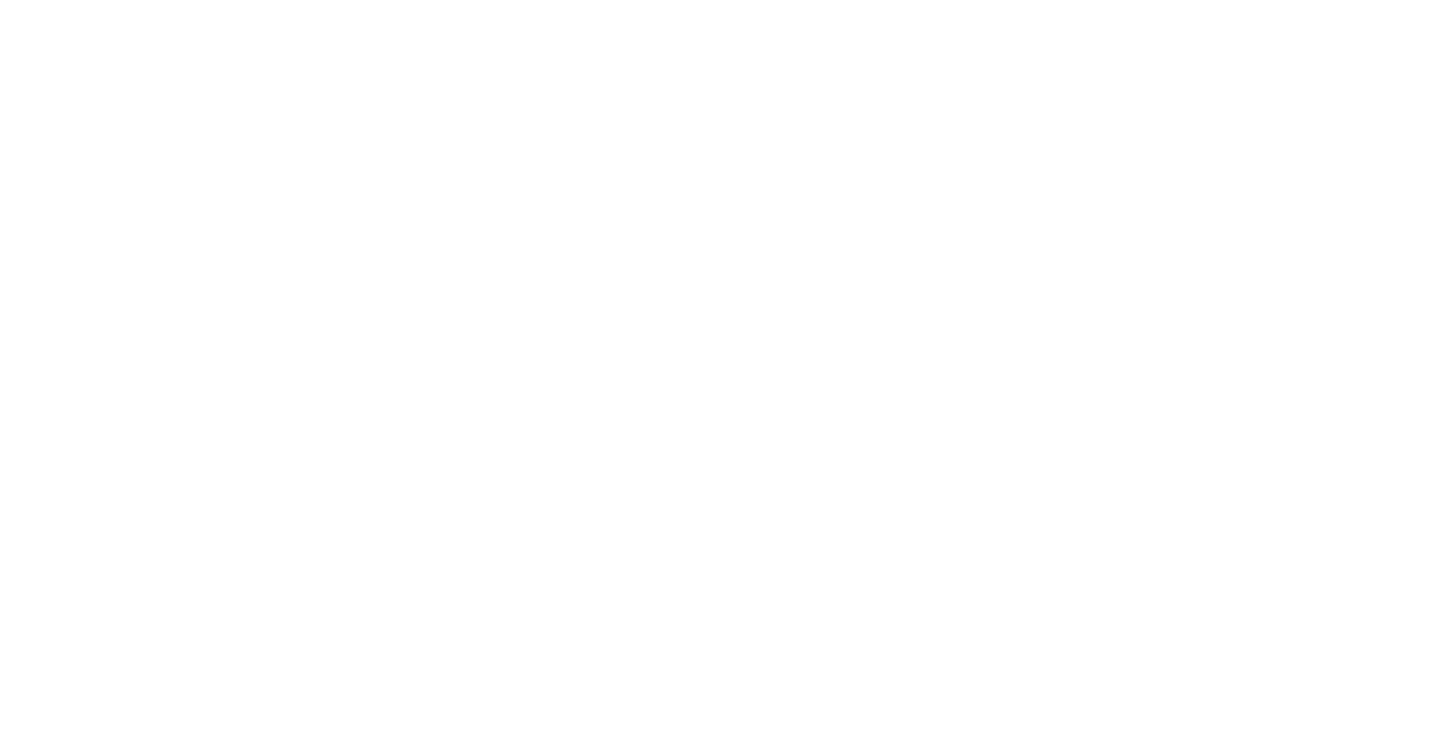 scroll, scrollTop: 0, scrollLeft: 0, axis: both 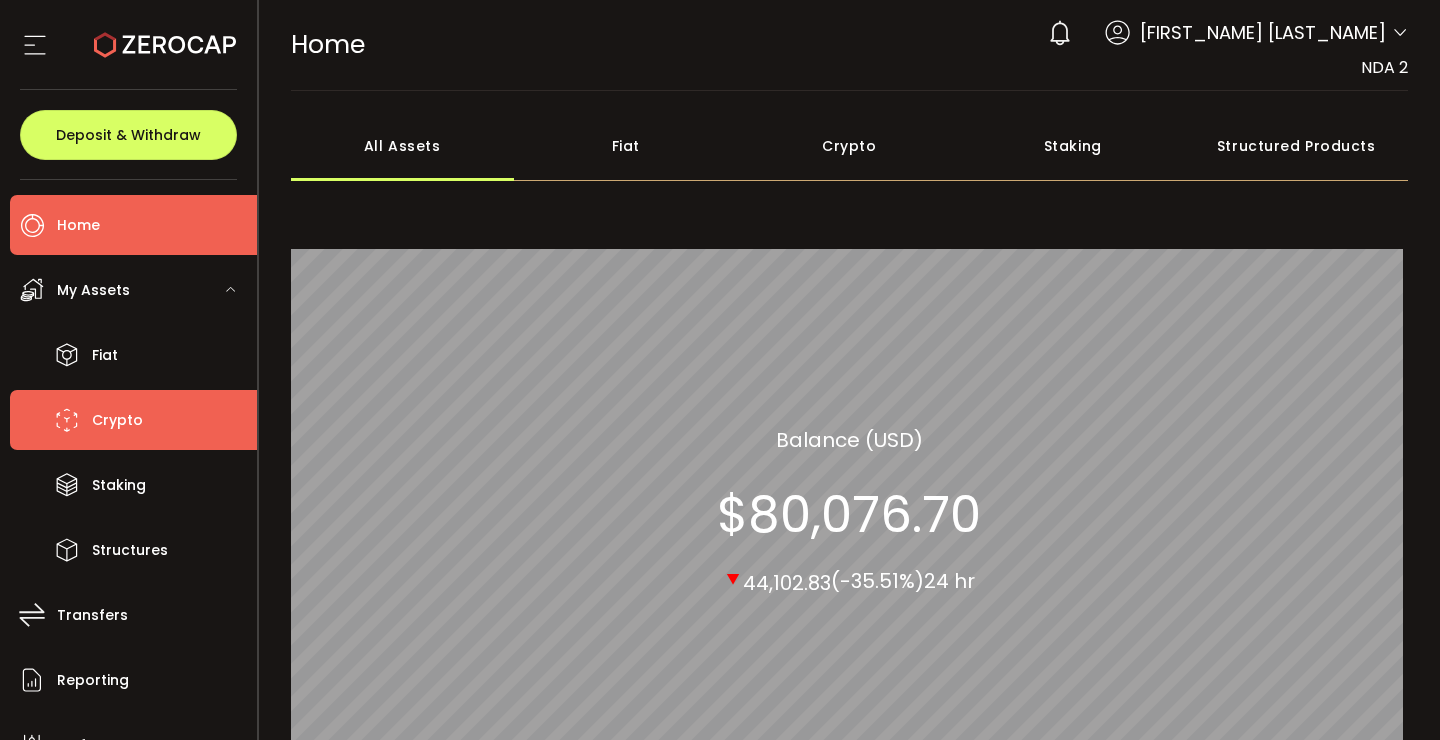 click on "Crypto" at bounding box center (133, 420) 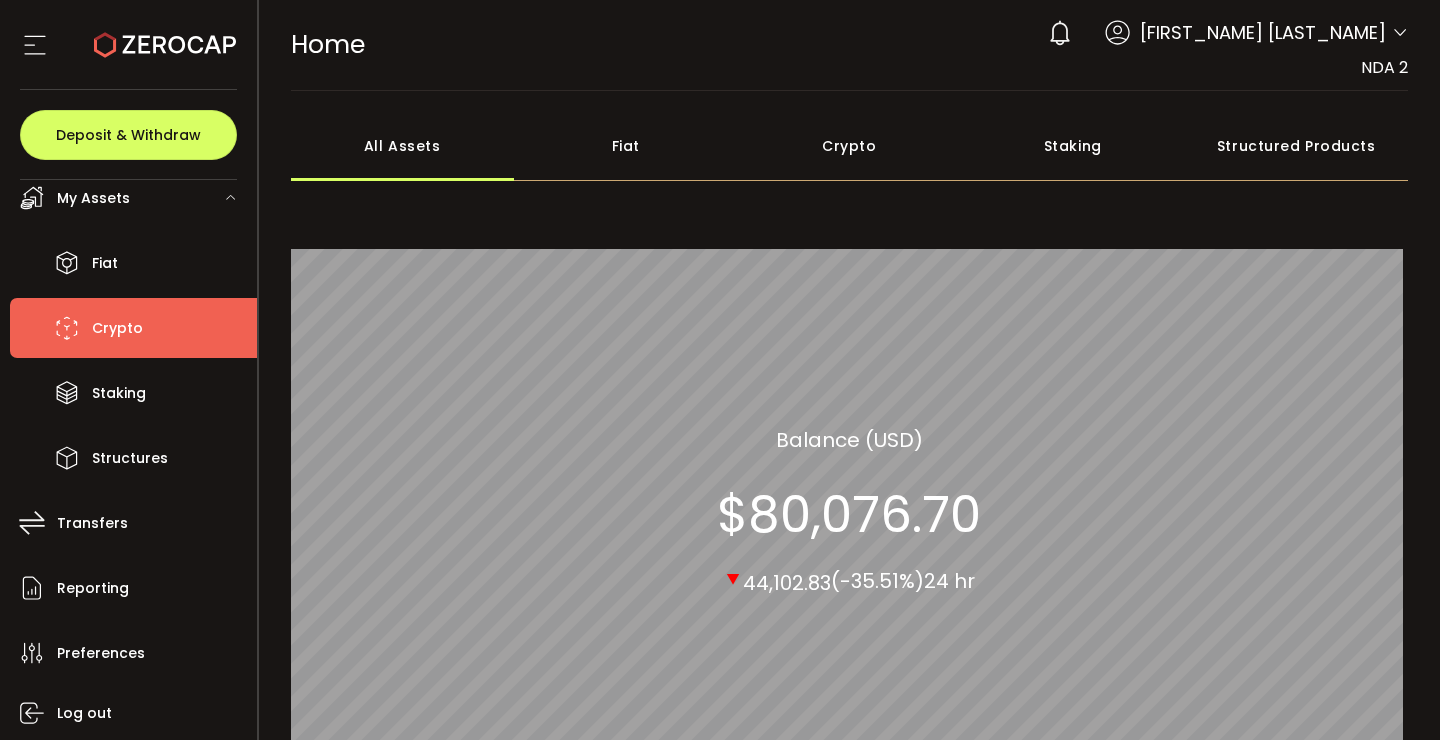 scroll, scrollTop: 0, scrollLeft: 0, axis: both 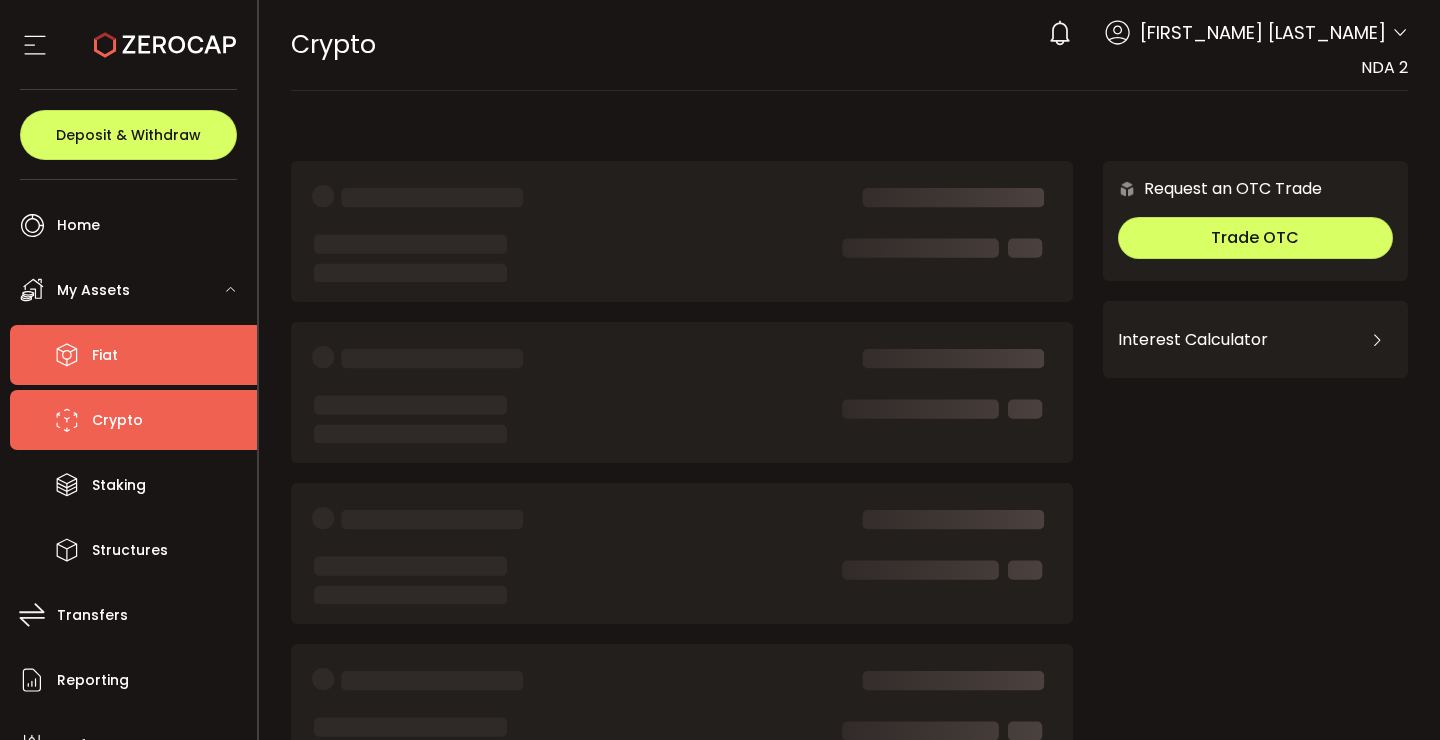 click on "Fiat" at bounding box center (133, 355) 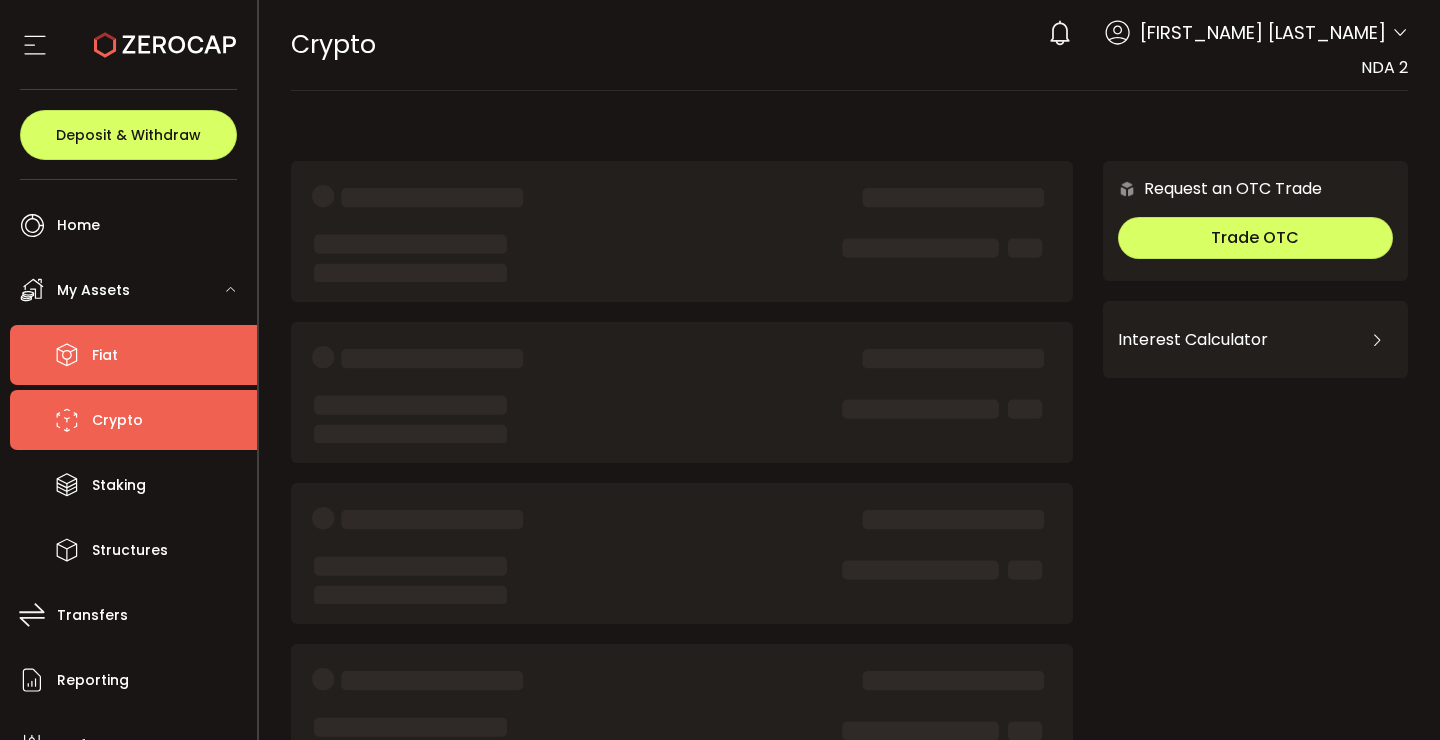 click on "Crypto" at bounding box center [133, 420] 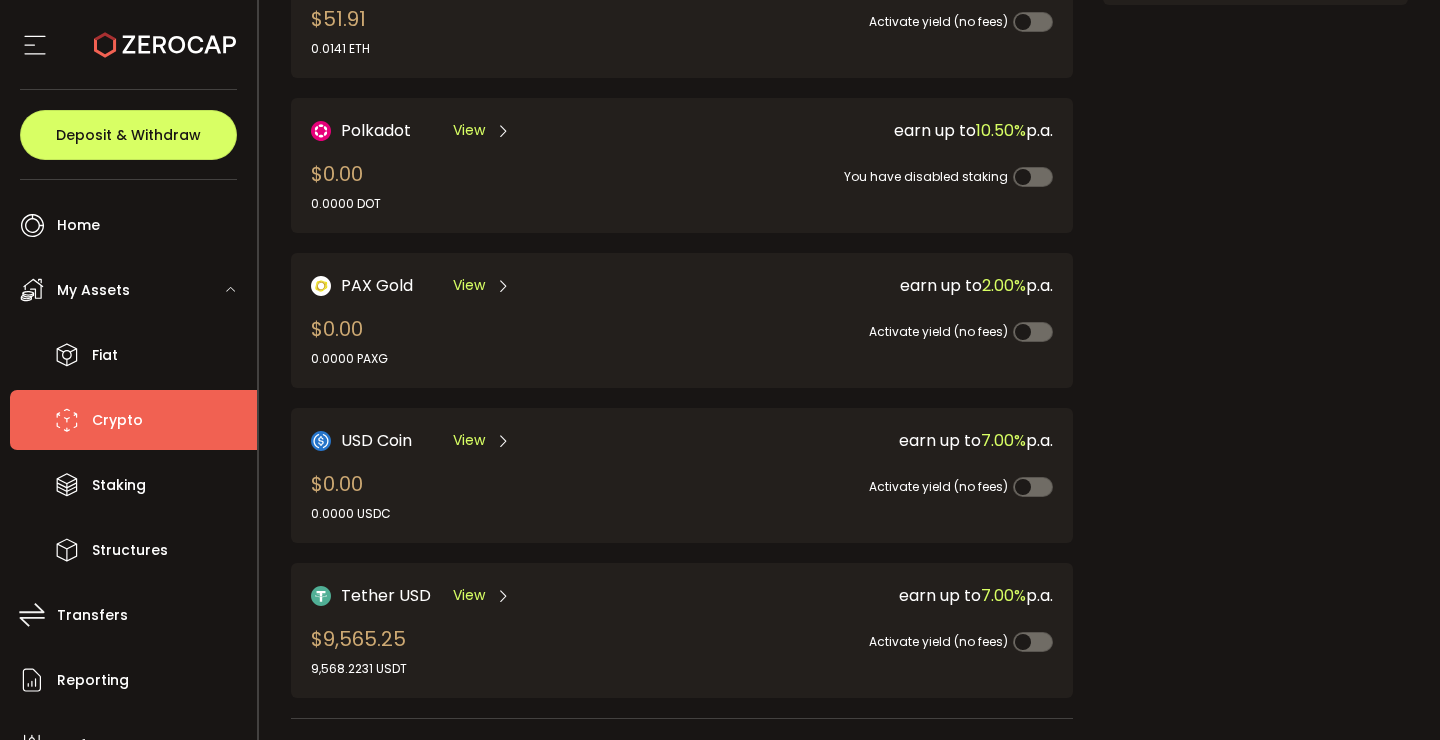scroll, scrollTop: 394, scrollLeft: 0, axis: vertical 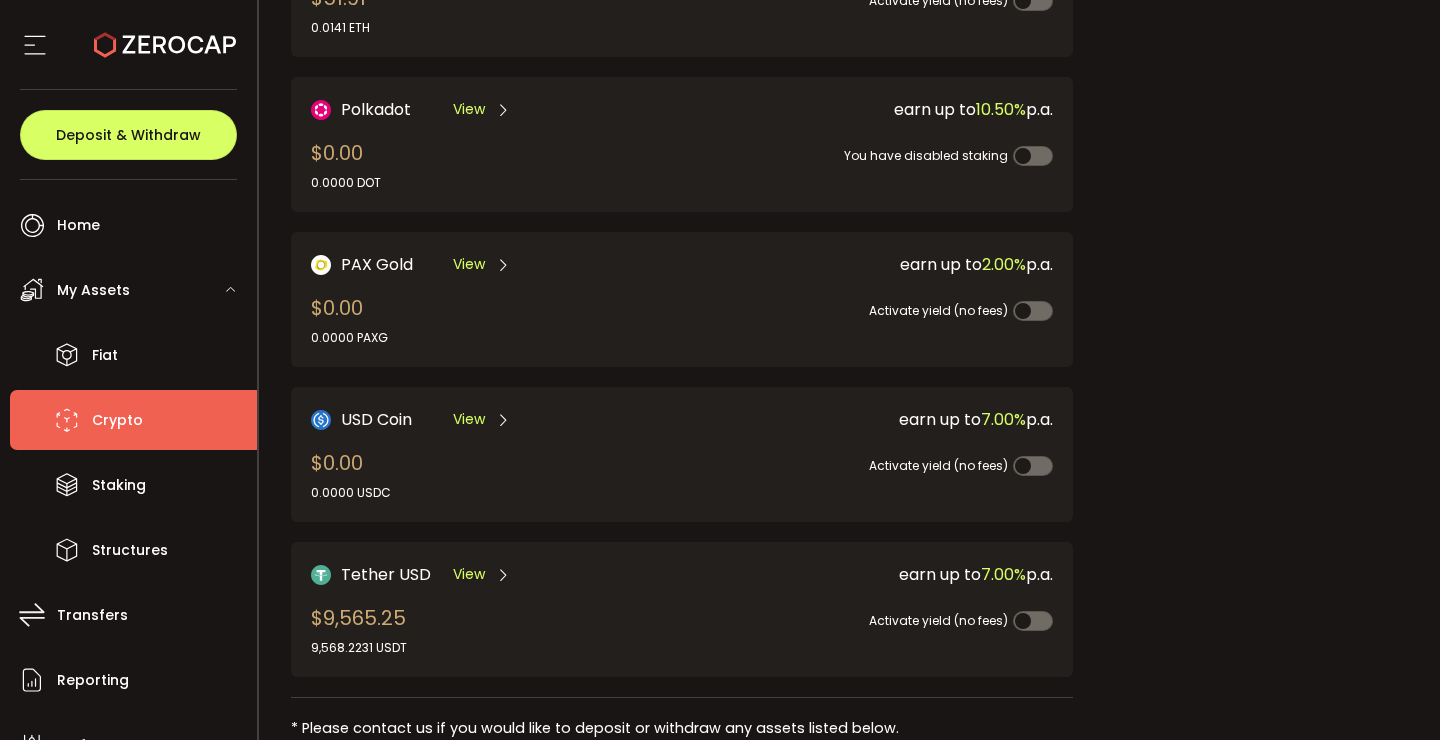 click on "View" at bounding box center (469, 574) 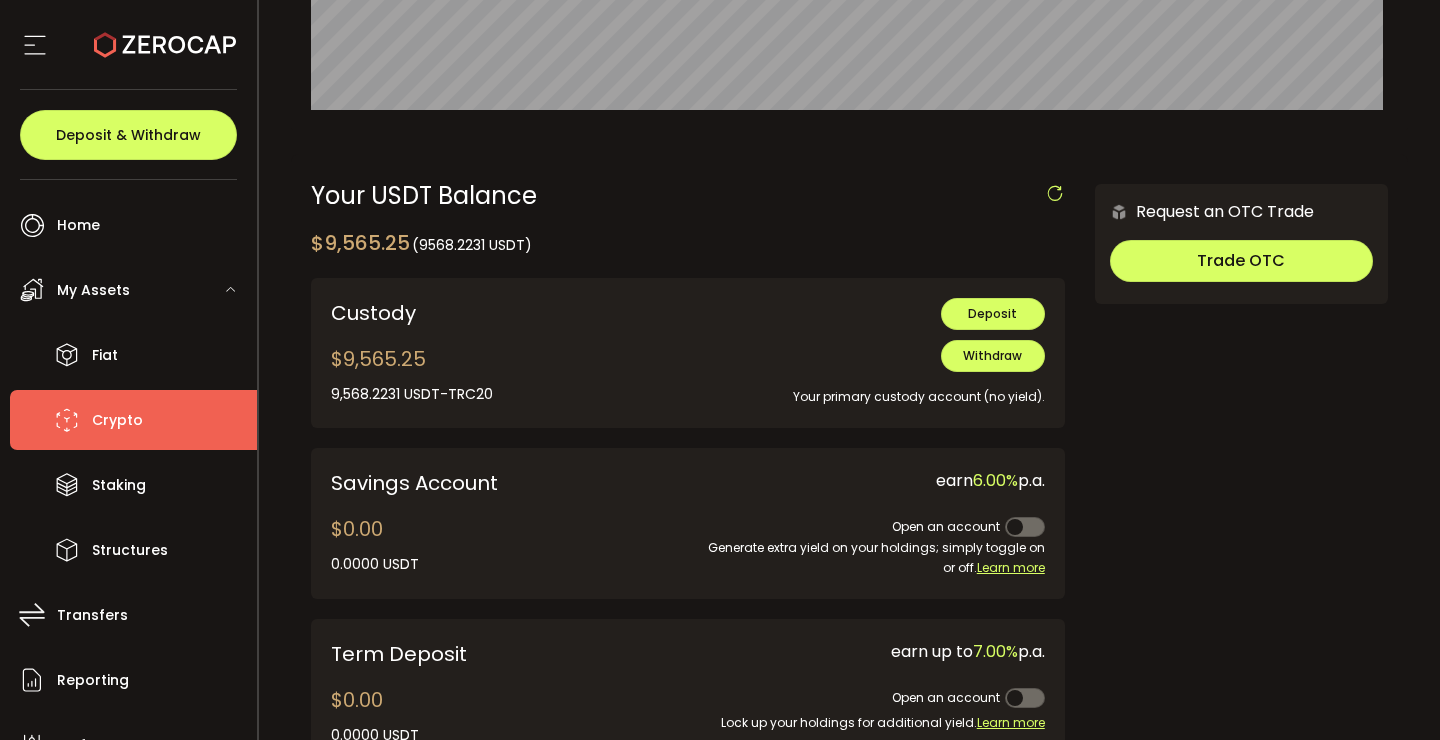 scroll, scrollTop: 493, scrollLeft: 0, axis: vertical 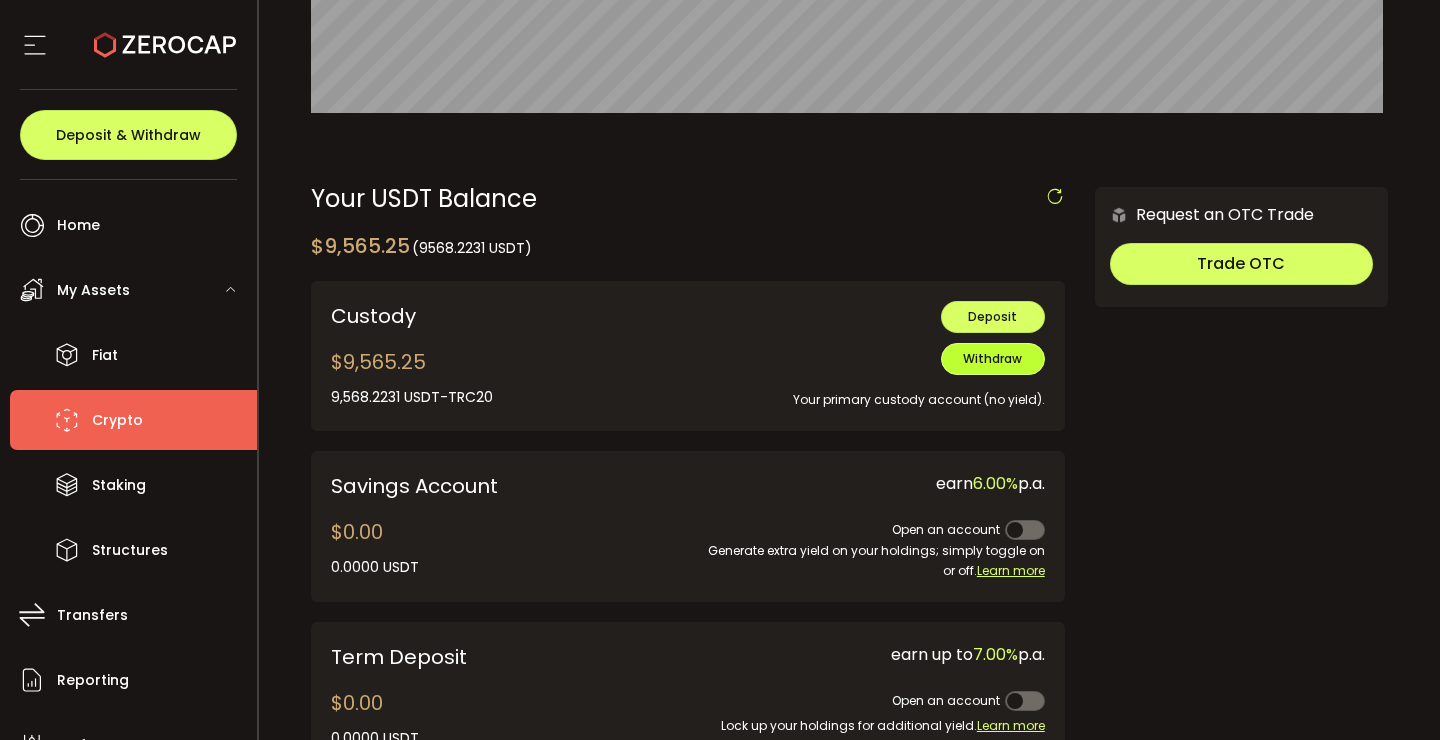 click on "Withdraw" at bounding box center (993, 359) 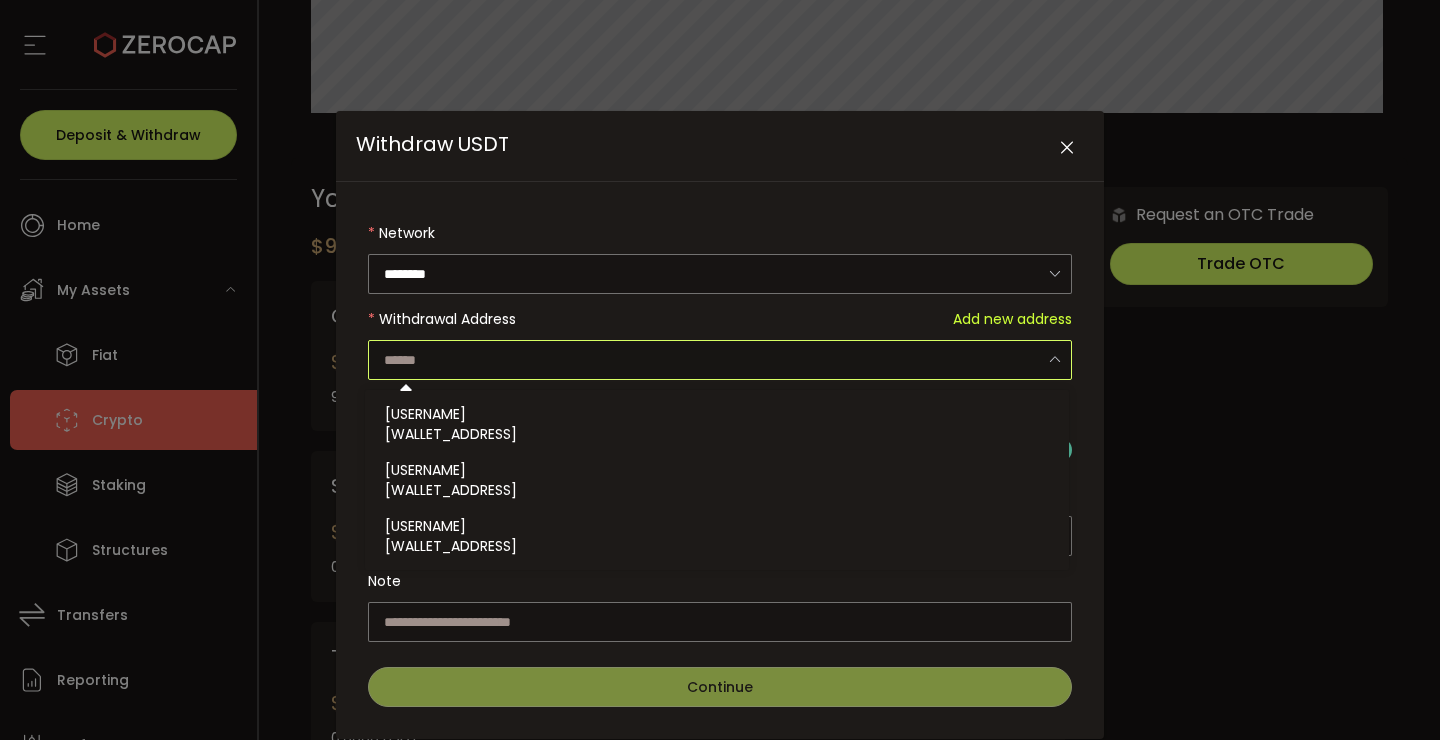 click at bounding box center (720, 360) 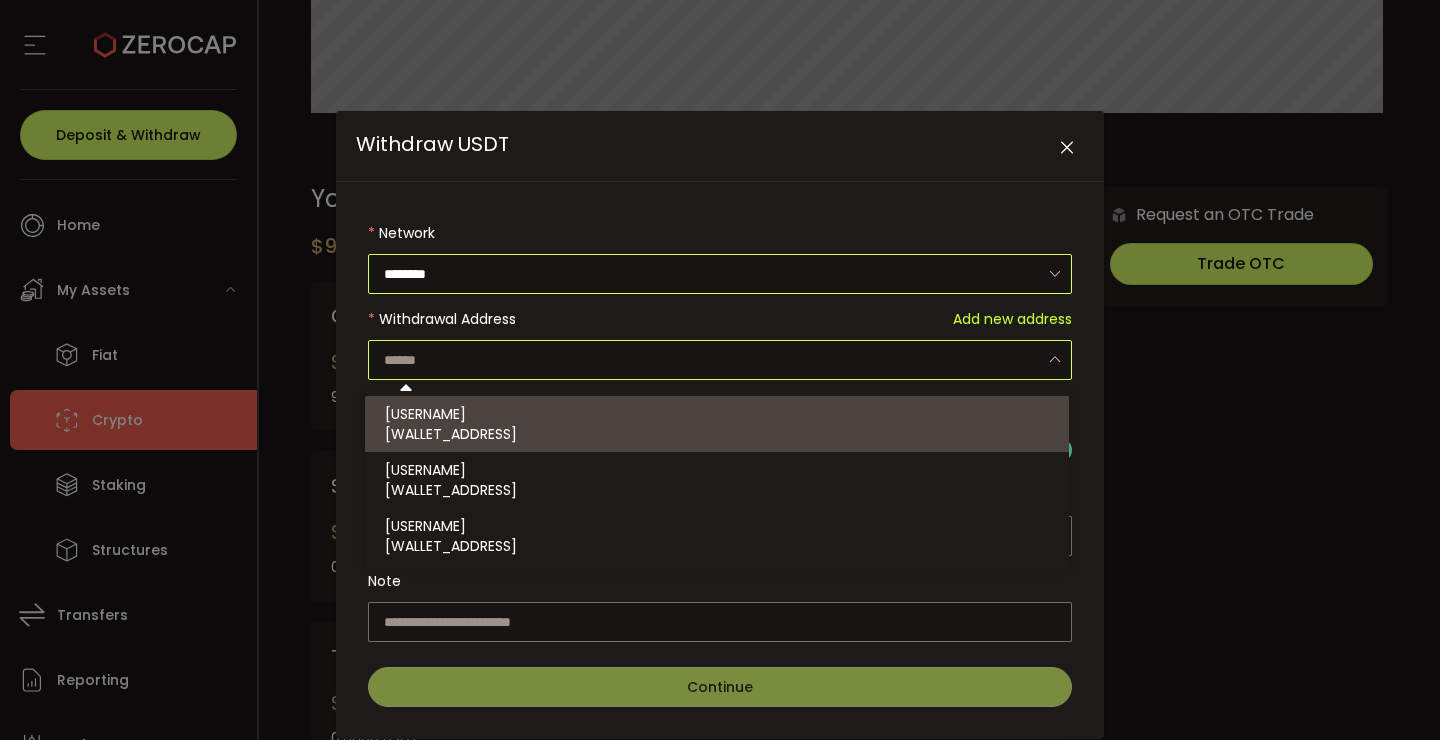 click on "********" at bounding box center [720, 274] 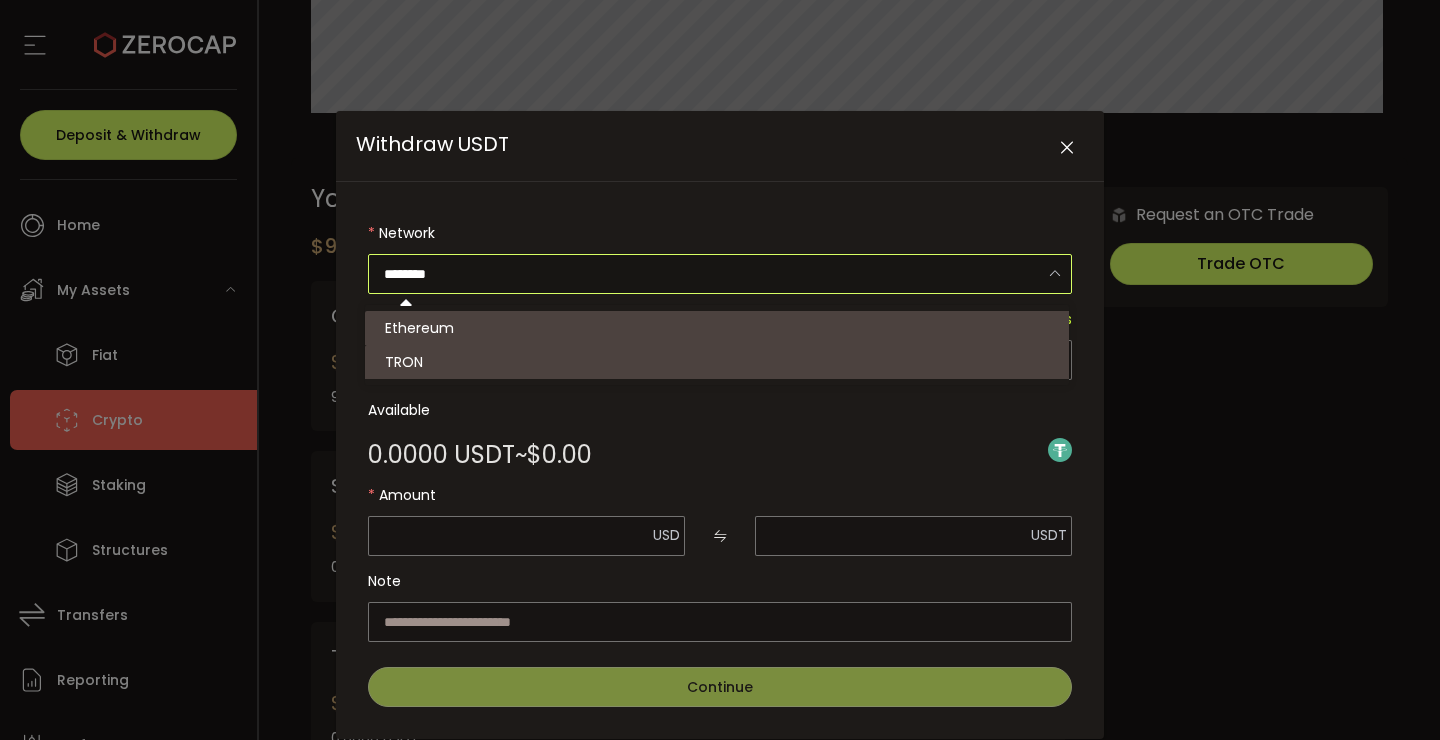 click on "TRON" at bounding box center [720, 362] 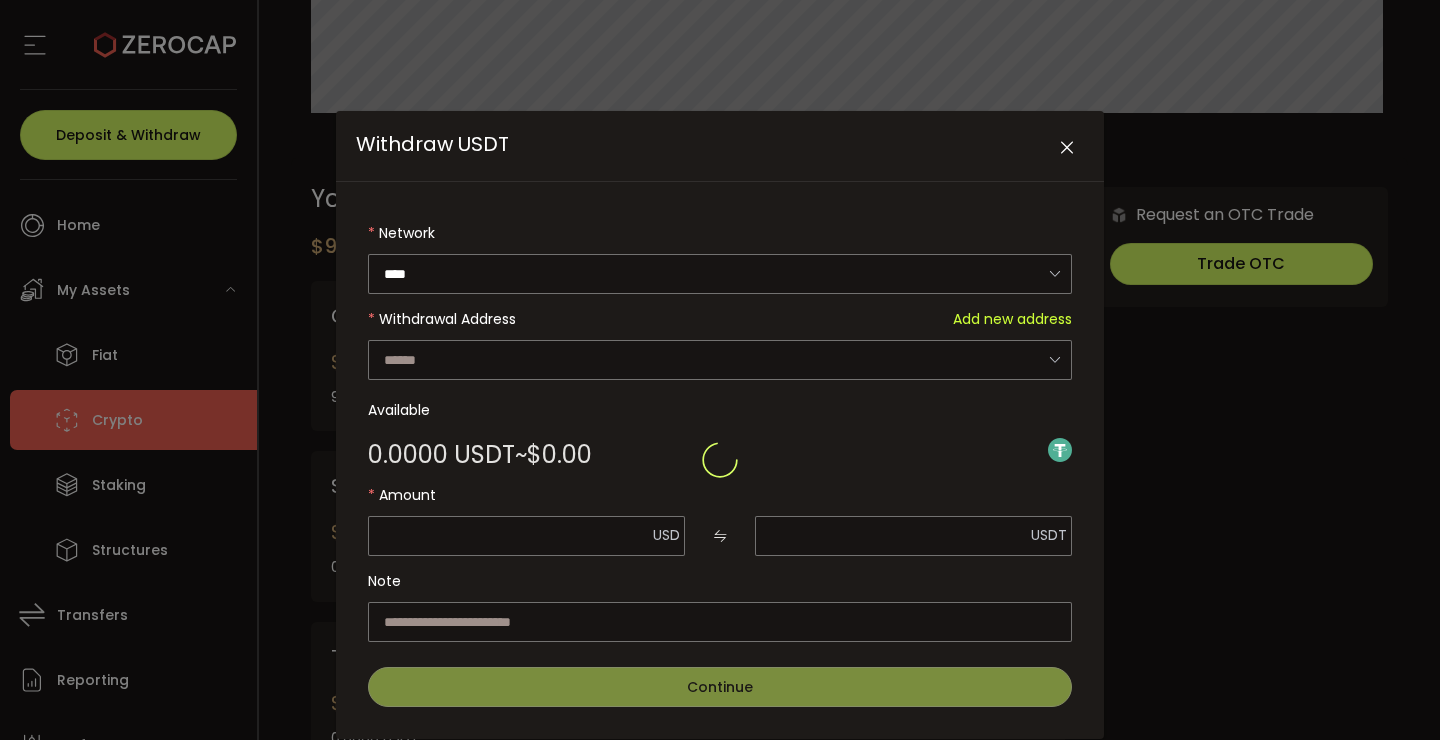 click at bounding box center [720, 460] 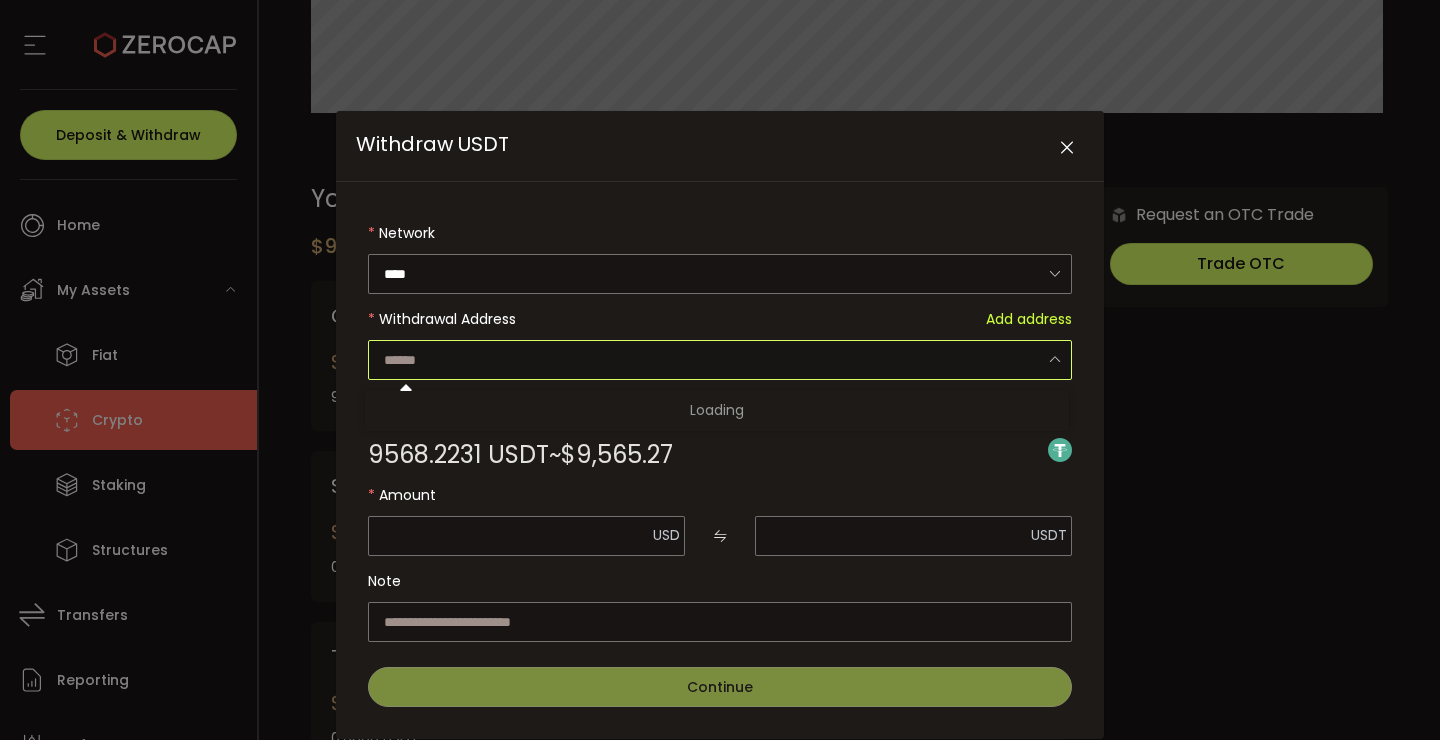 click at bounding box center (720, 360) 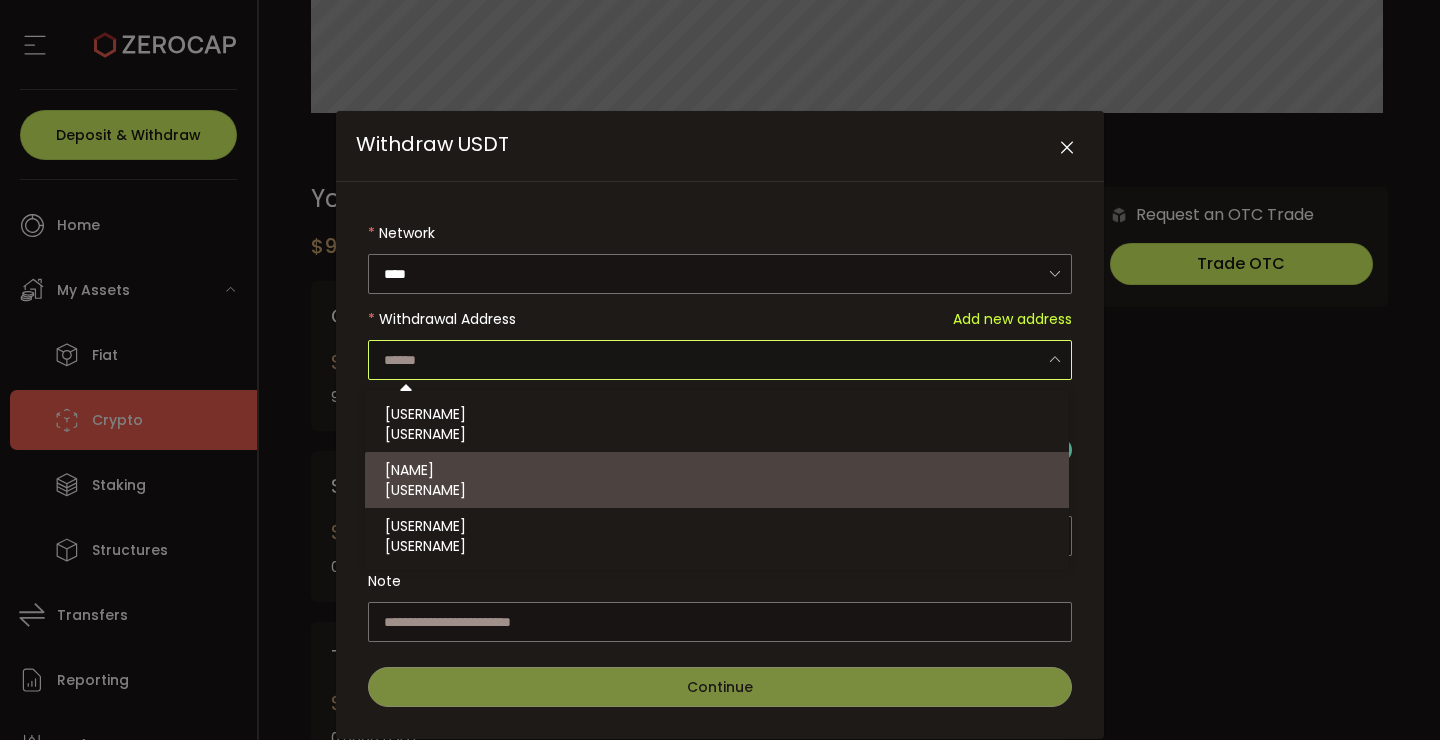click on "Alexi TF7mSAdhzc7hF1Lc7nAQwd5yC1aqn66wsb" at bounding box center (720, 480) 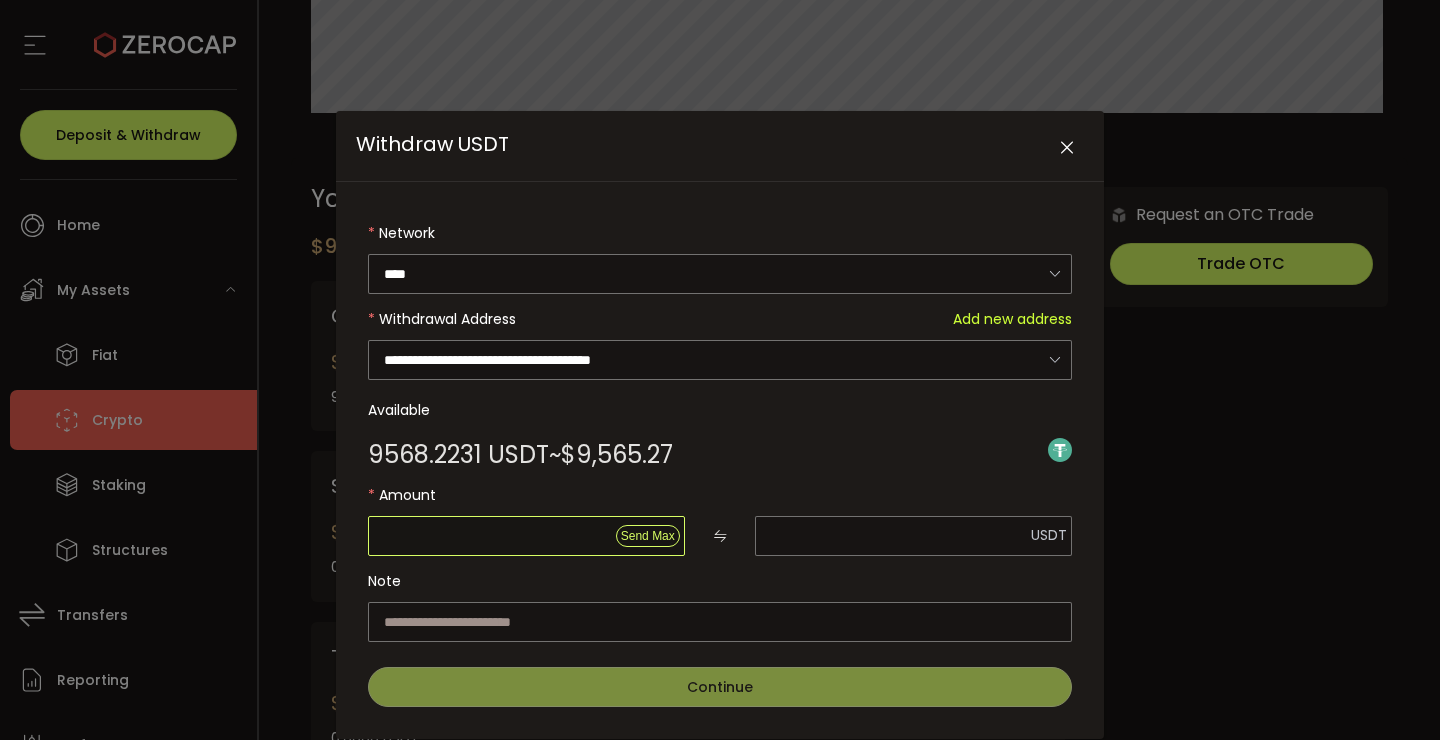 click at bounding box center (526, 536) 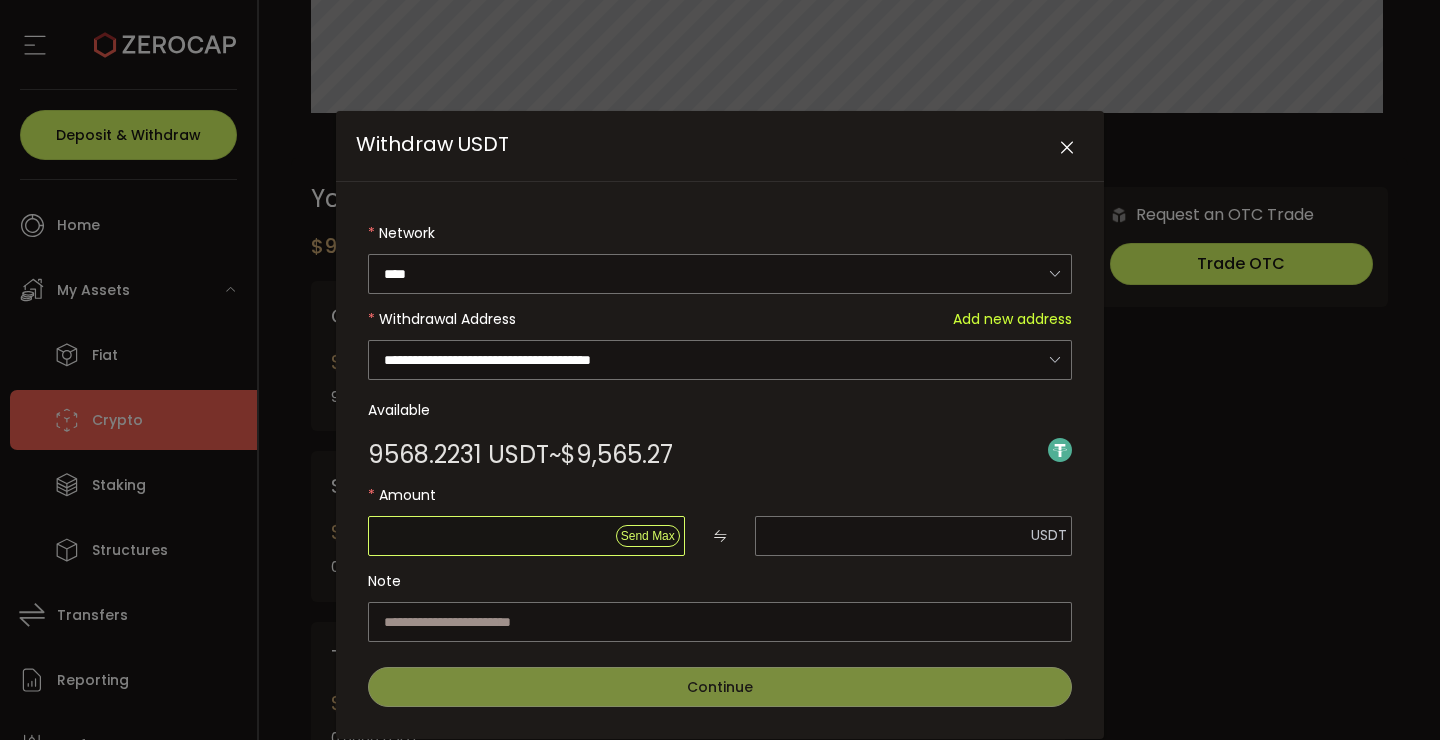 type on "*" 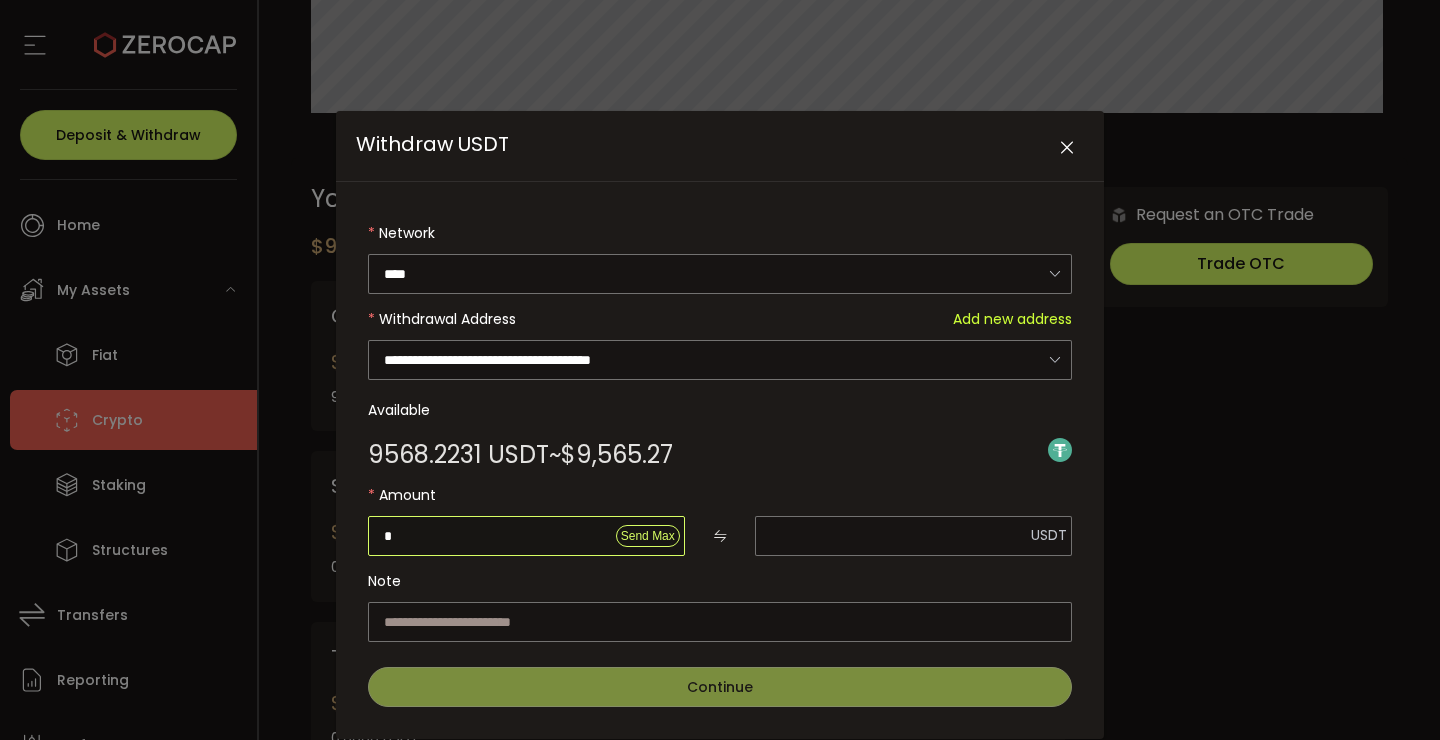 type on "********" 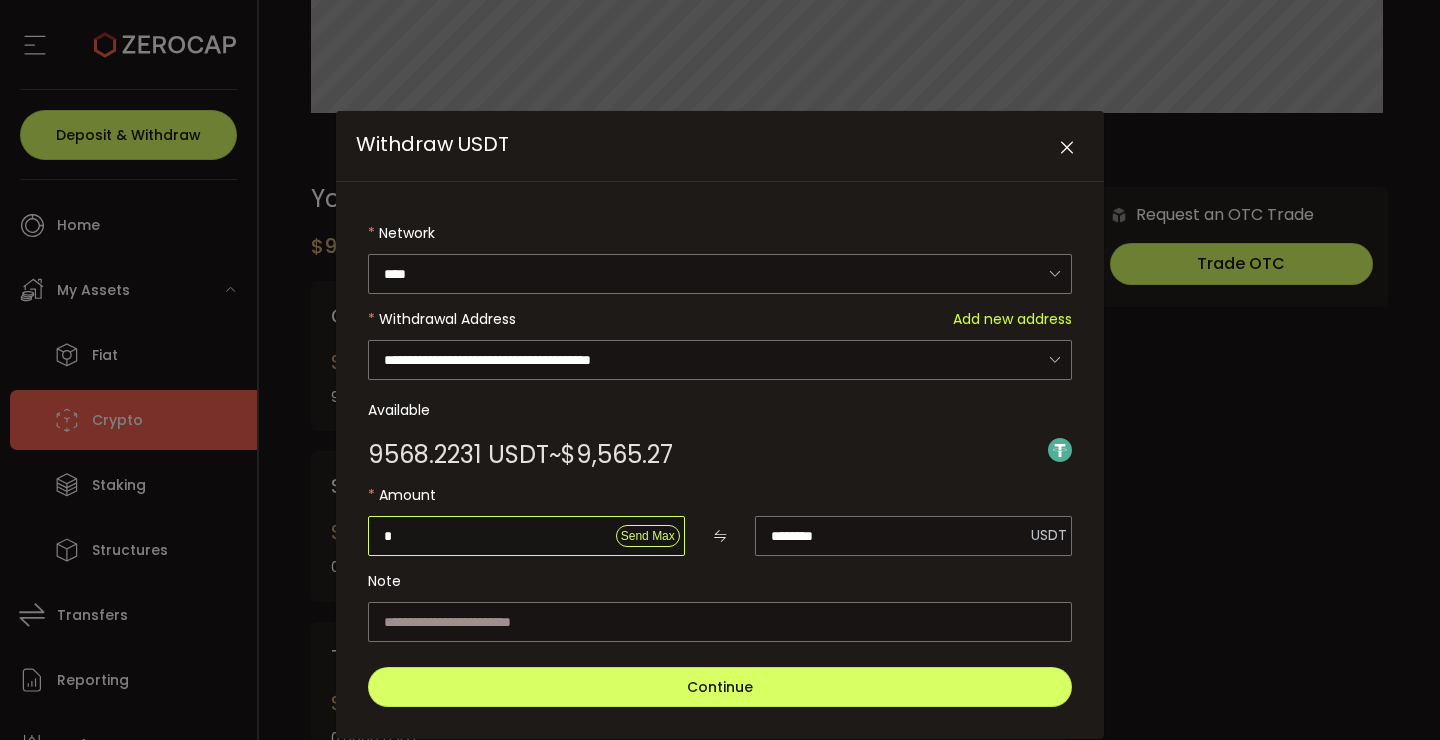 type on "**" 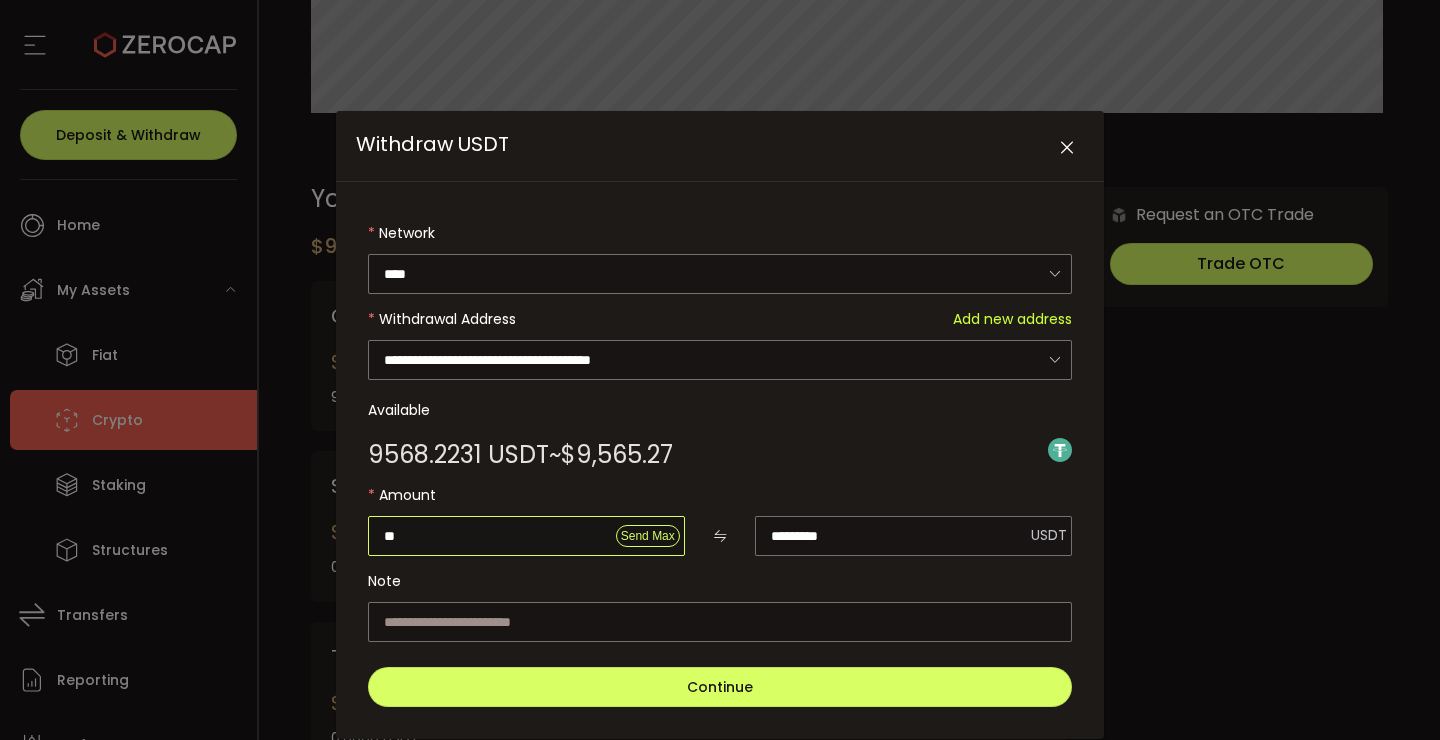 type on "***" 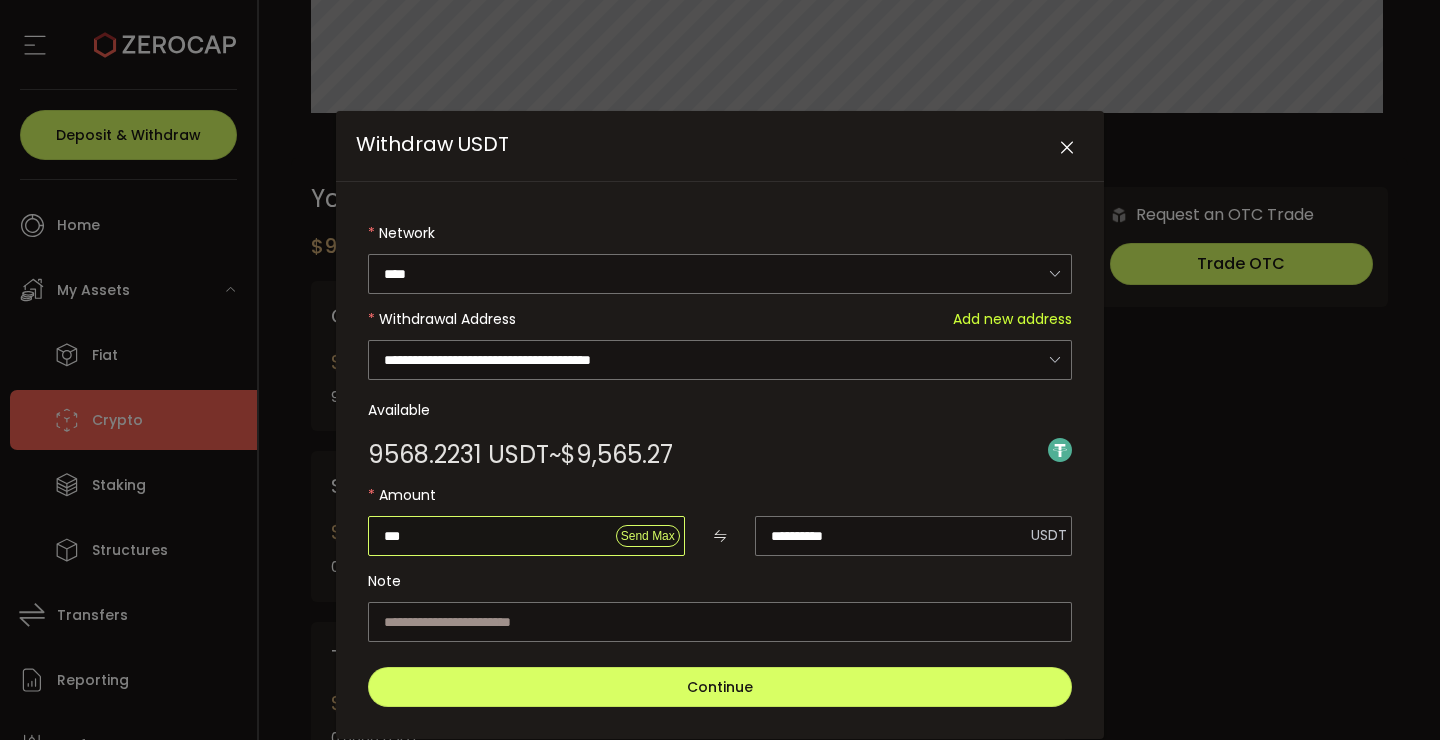 type on "****" 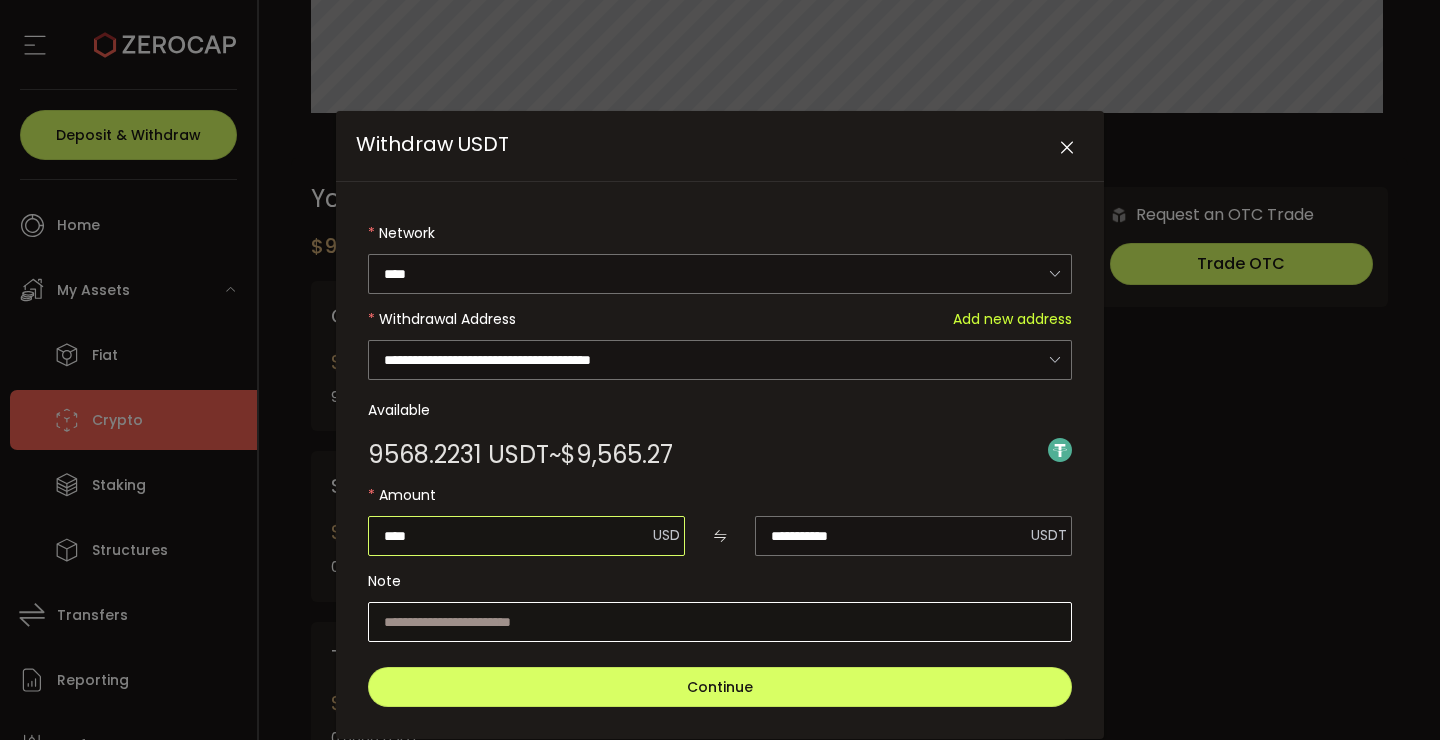 type on "****" 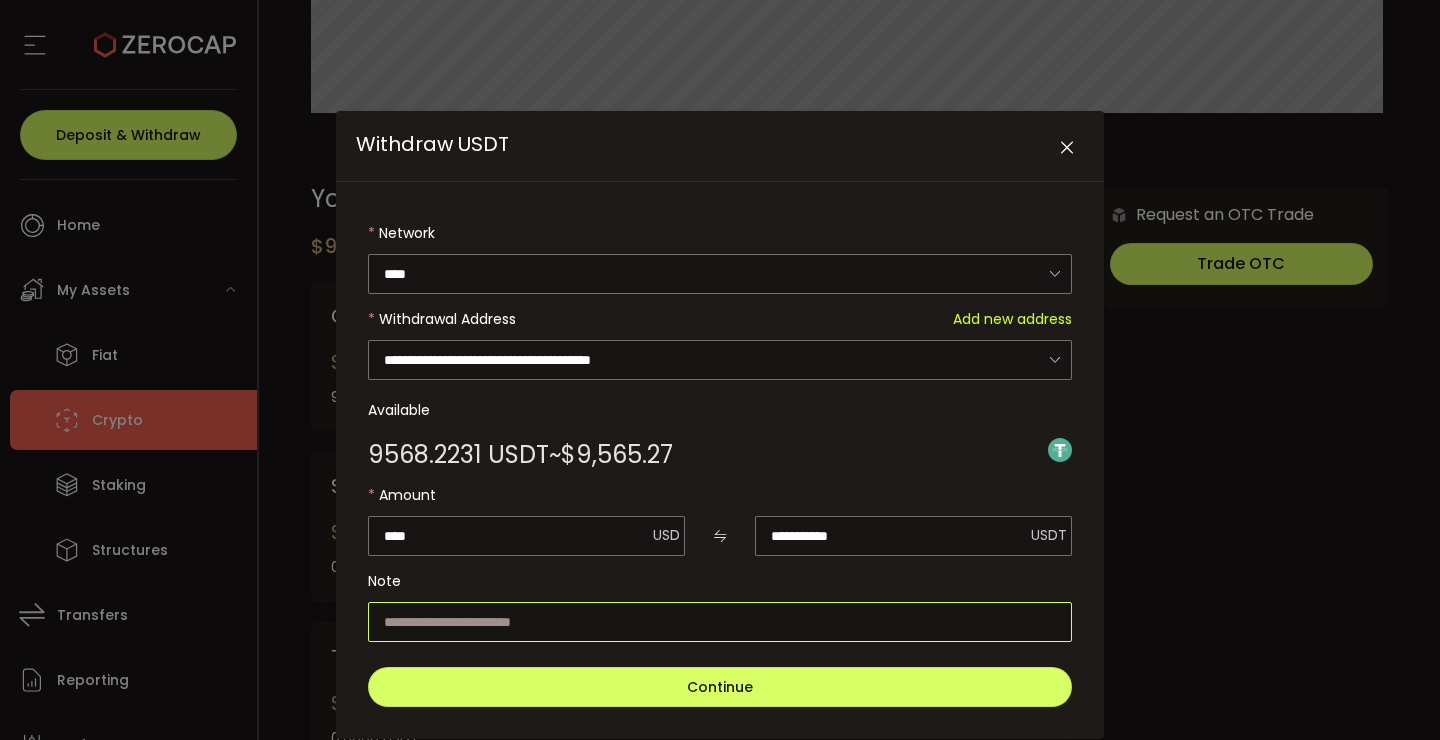click at bounding box center [720, 622] 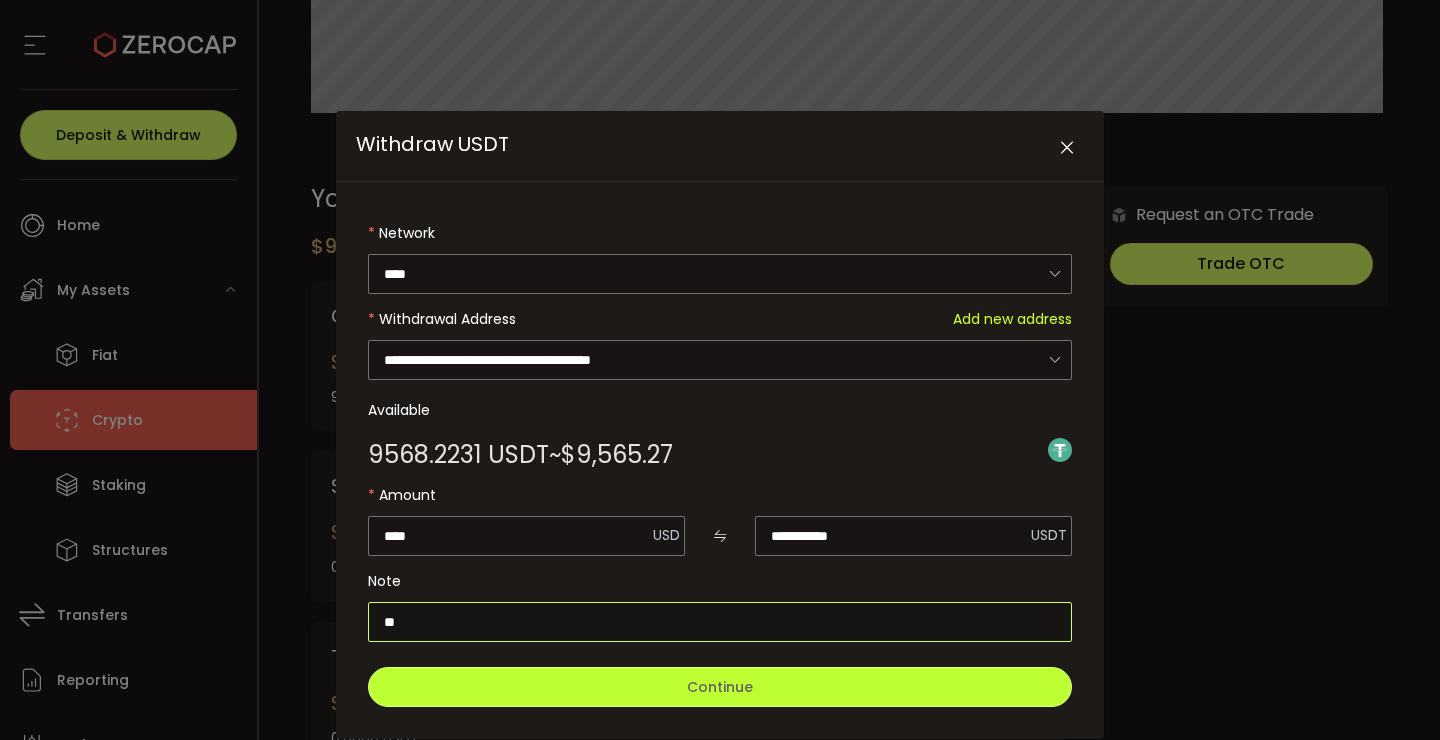 type on "**" 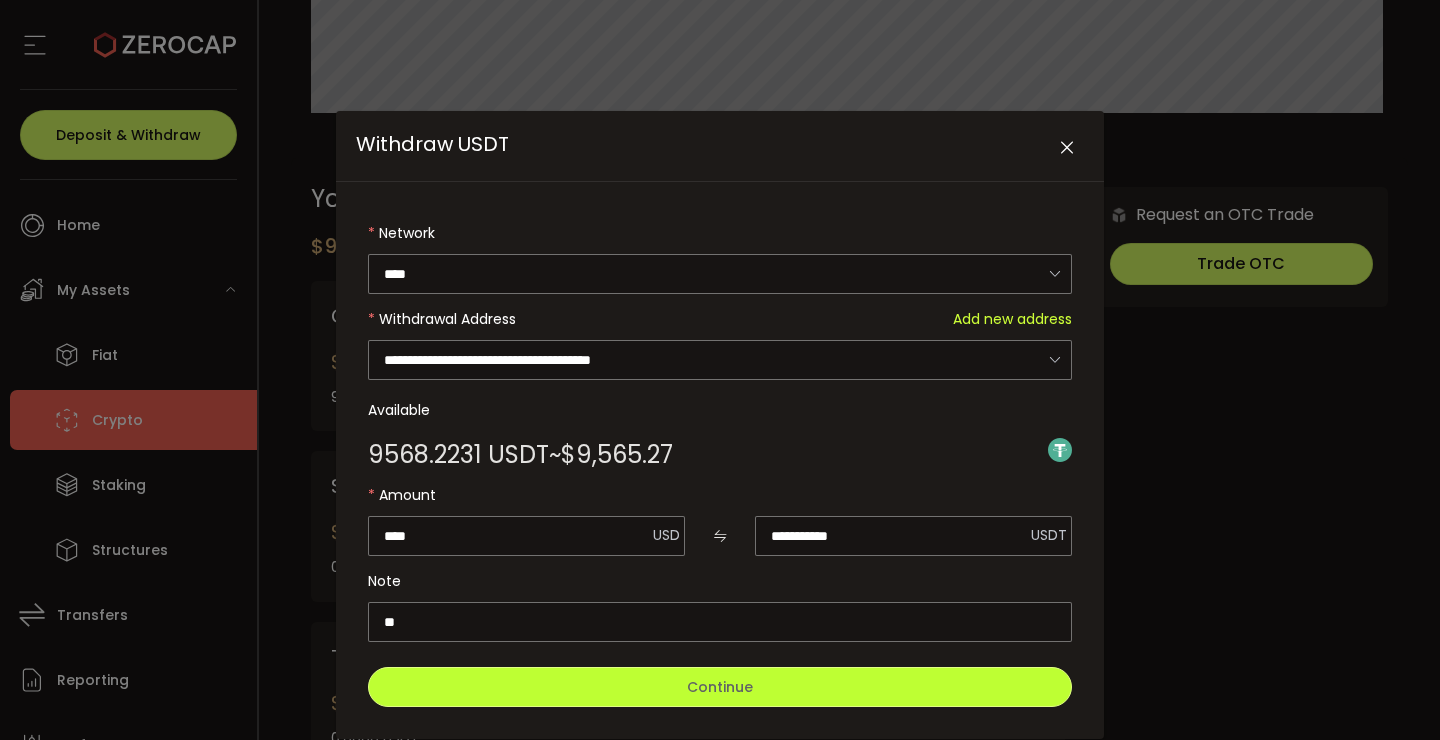 click on "Continue" at bounding box center (720, 687) 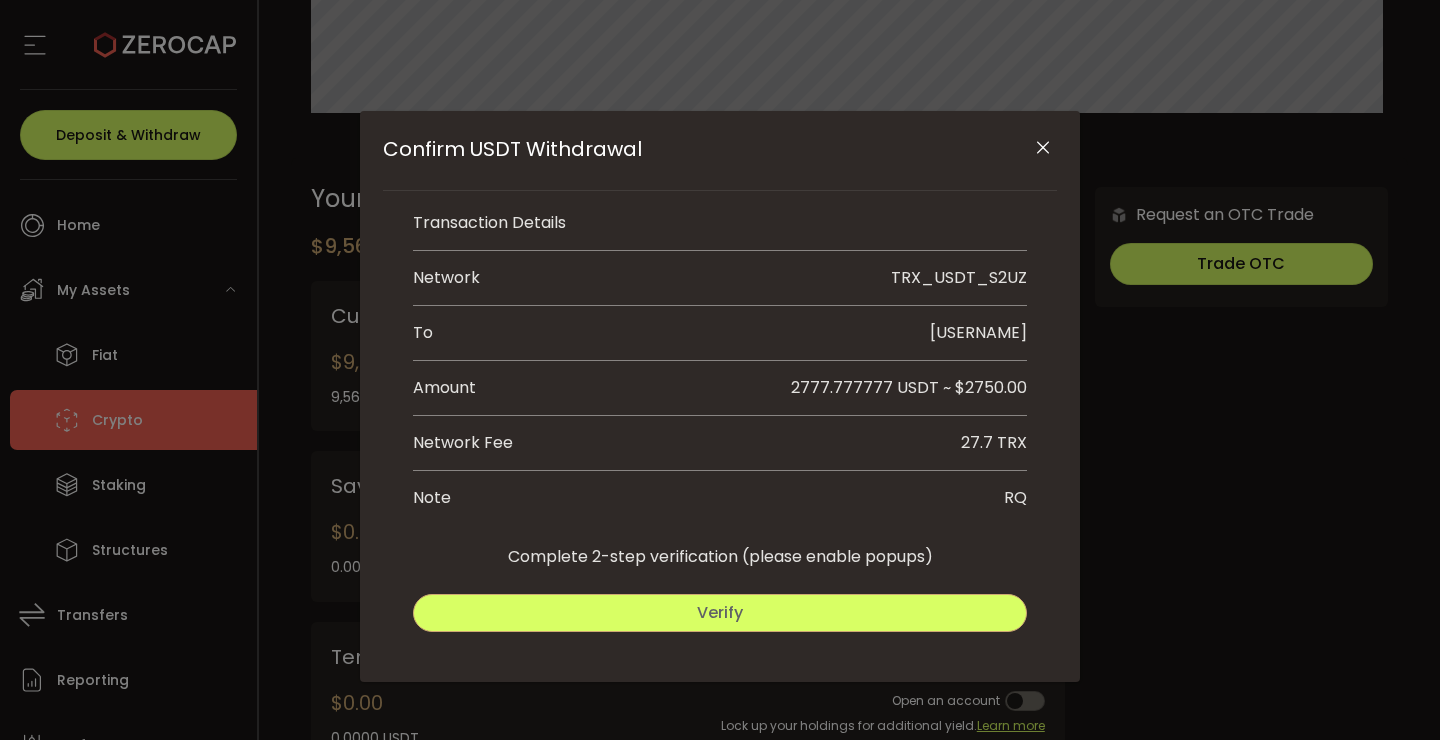 click on "Verify" at bounding box center (720, 613) 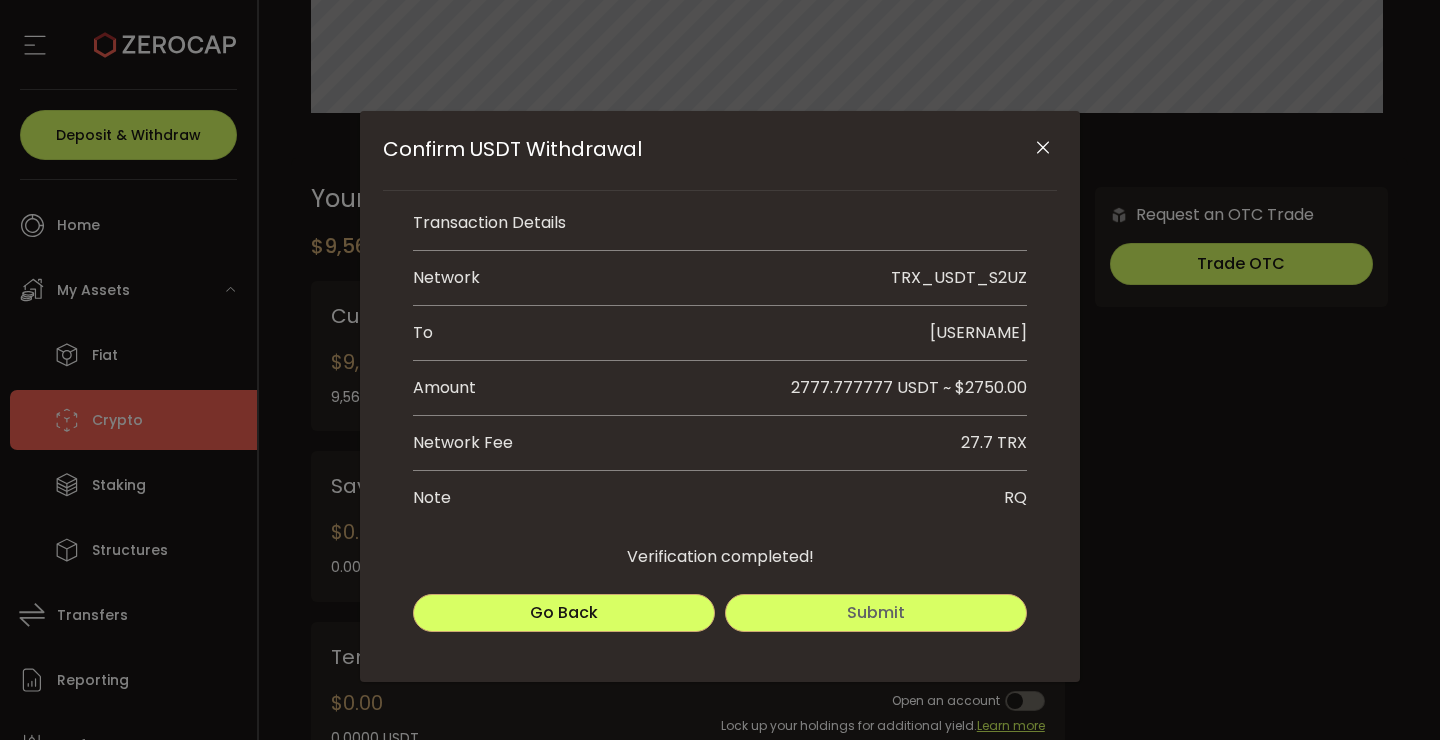 click on "Submit" at bounding box center [876, 612] 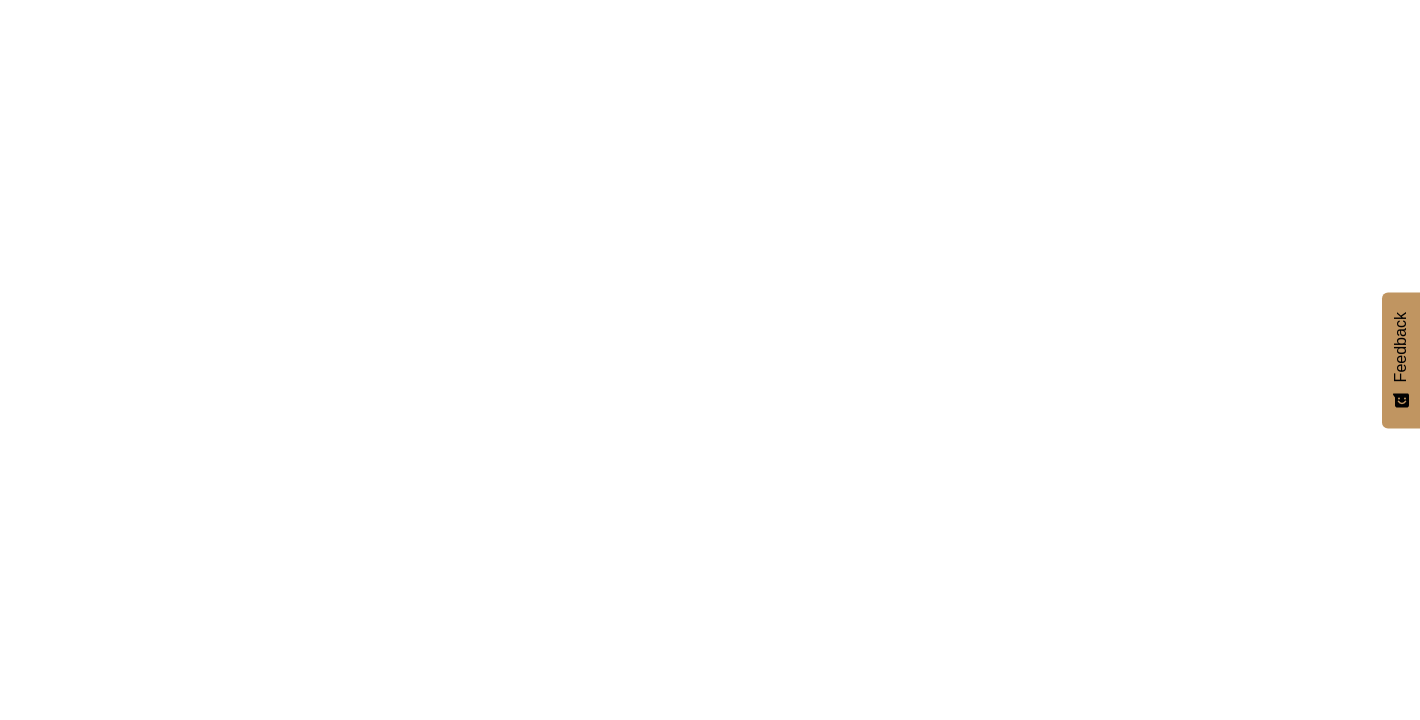 scroll, scrollTop: 0, scrollLeft: 0, axis: both 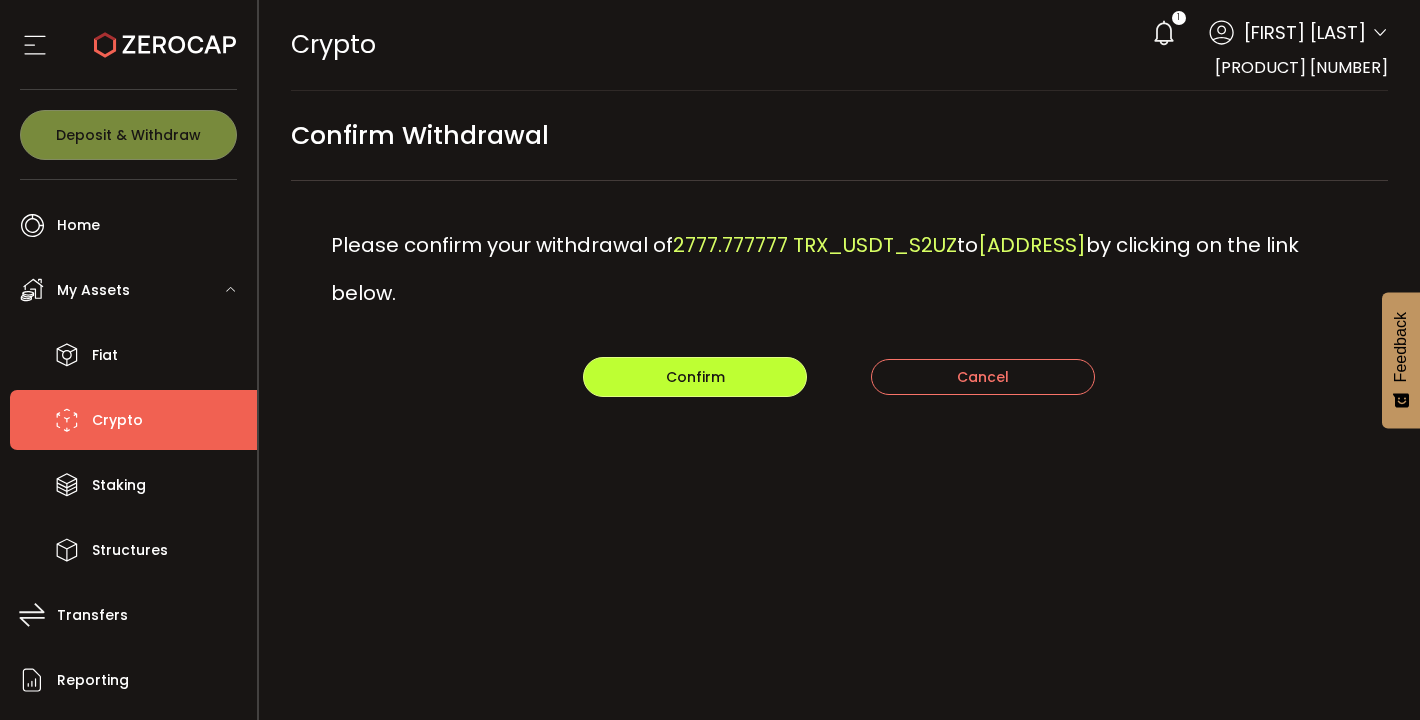 click on "Confirm" at bounding box center (695, 377) 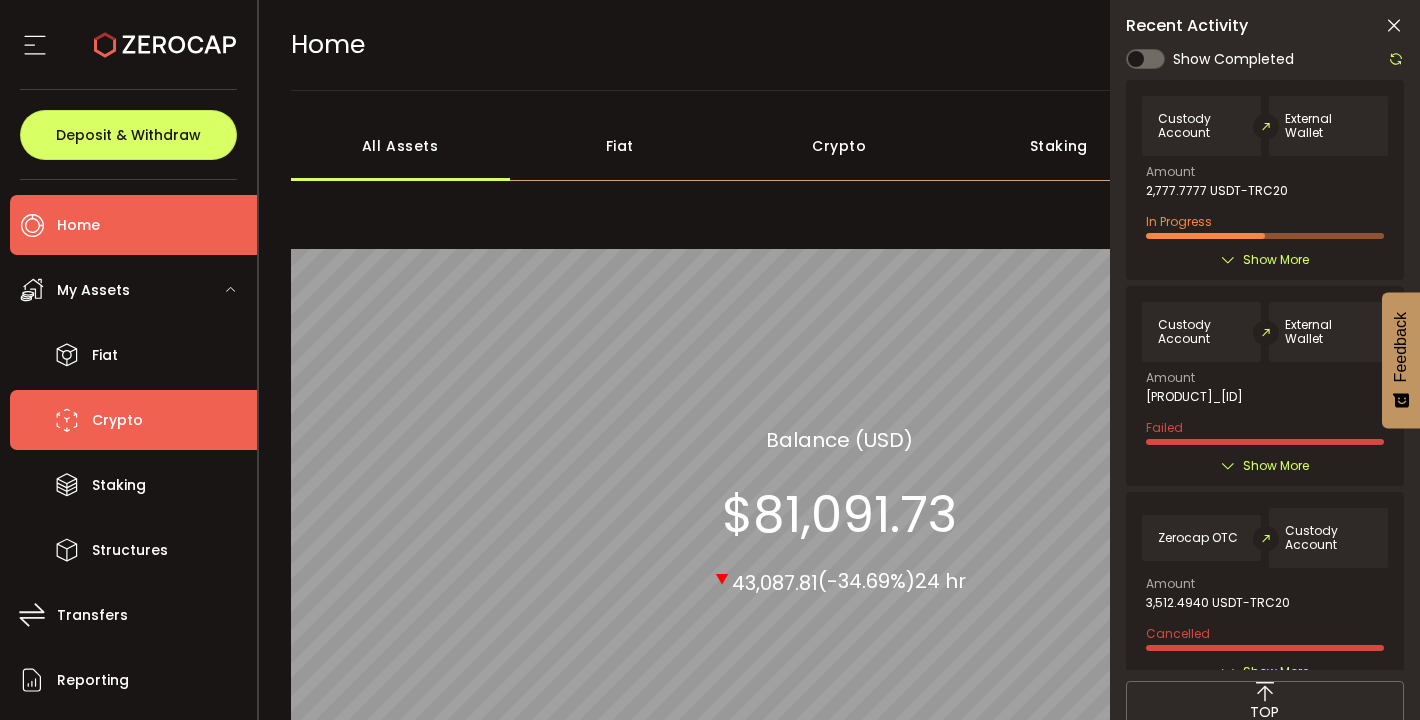 click on "Crypto" at bounding box center (133, 420) 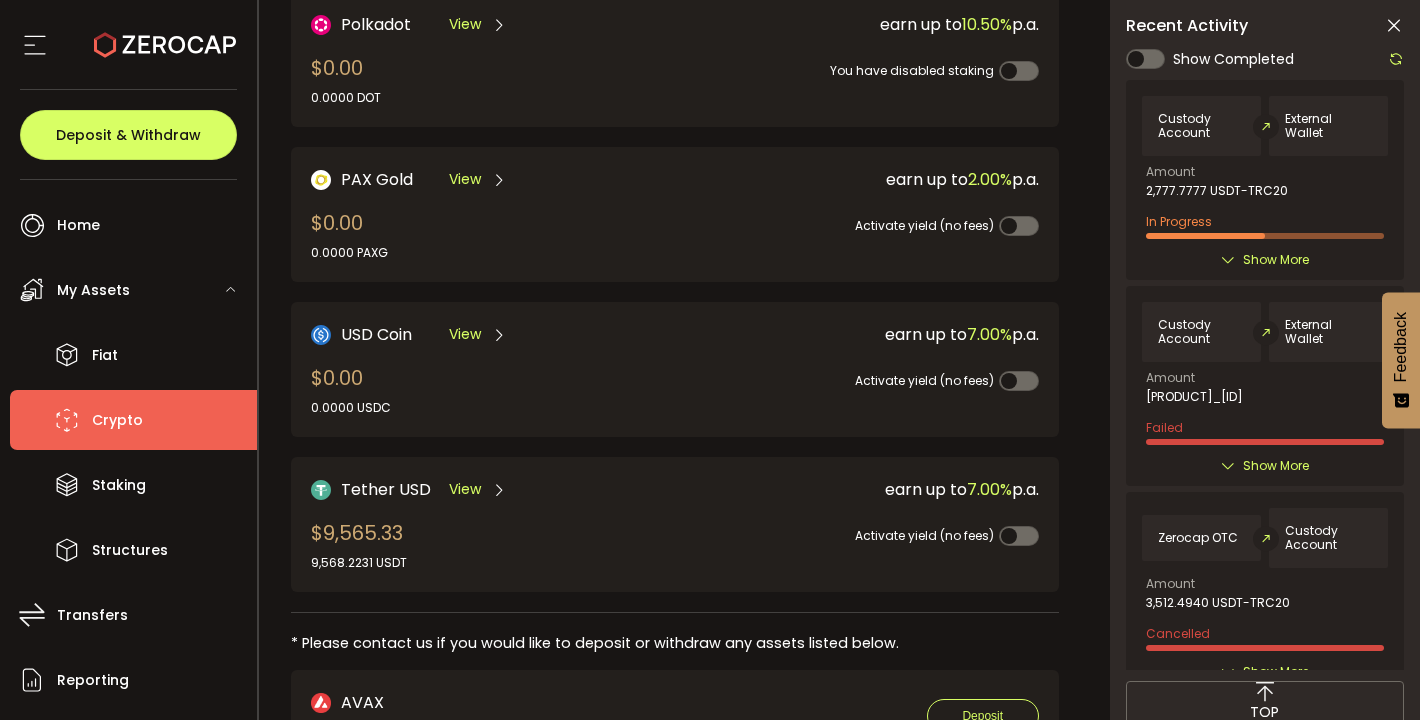 scroll, scrollTop: 504, scrollLeft: 0, axis: vertical 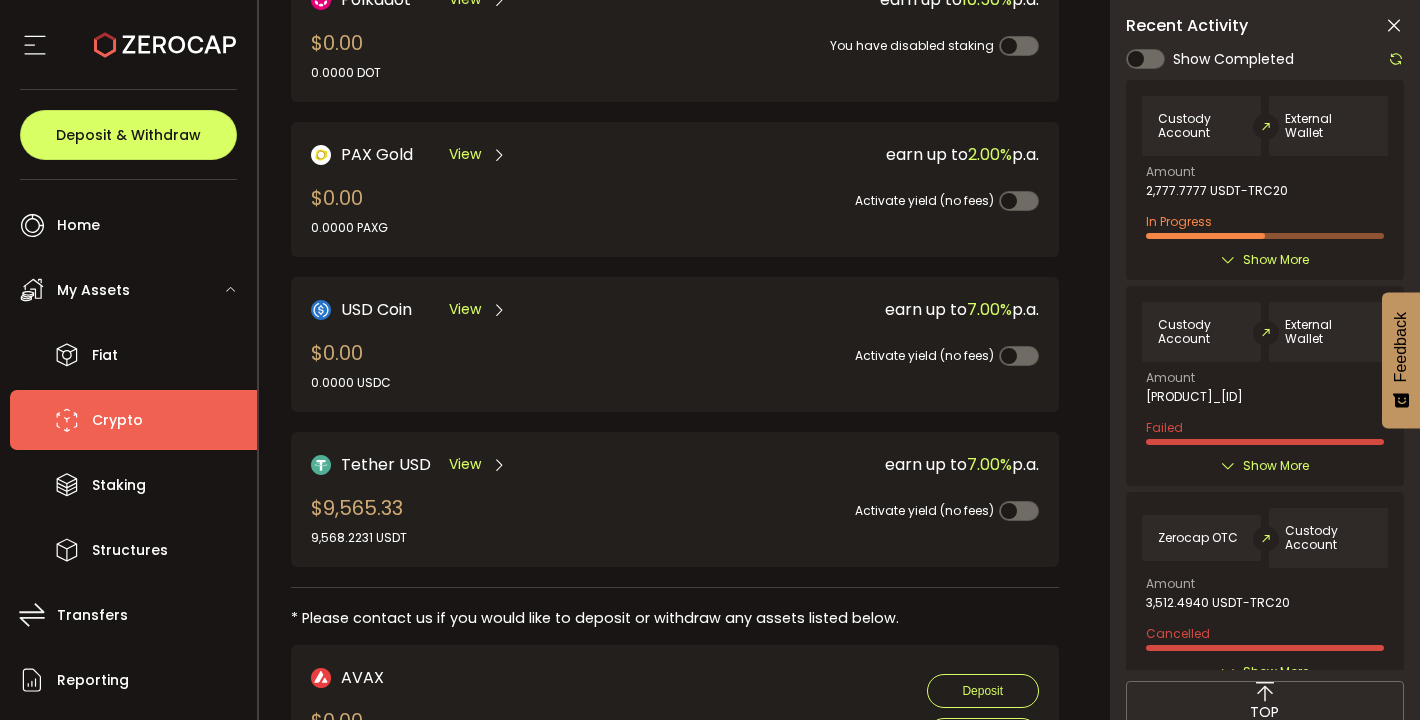 click on "View" at bounding box center (478, 464) 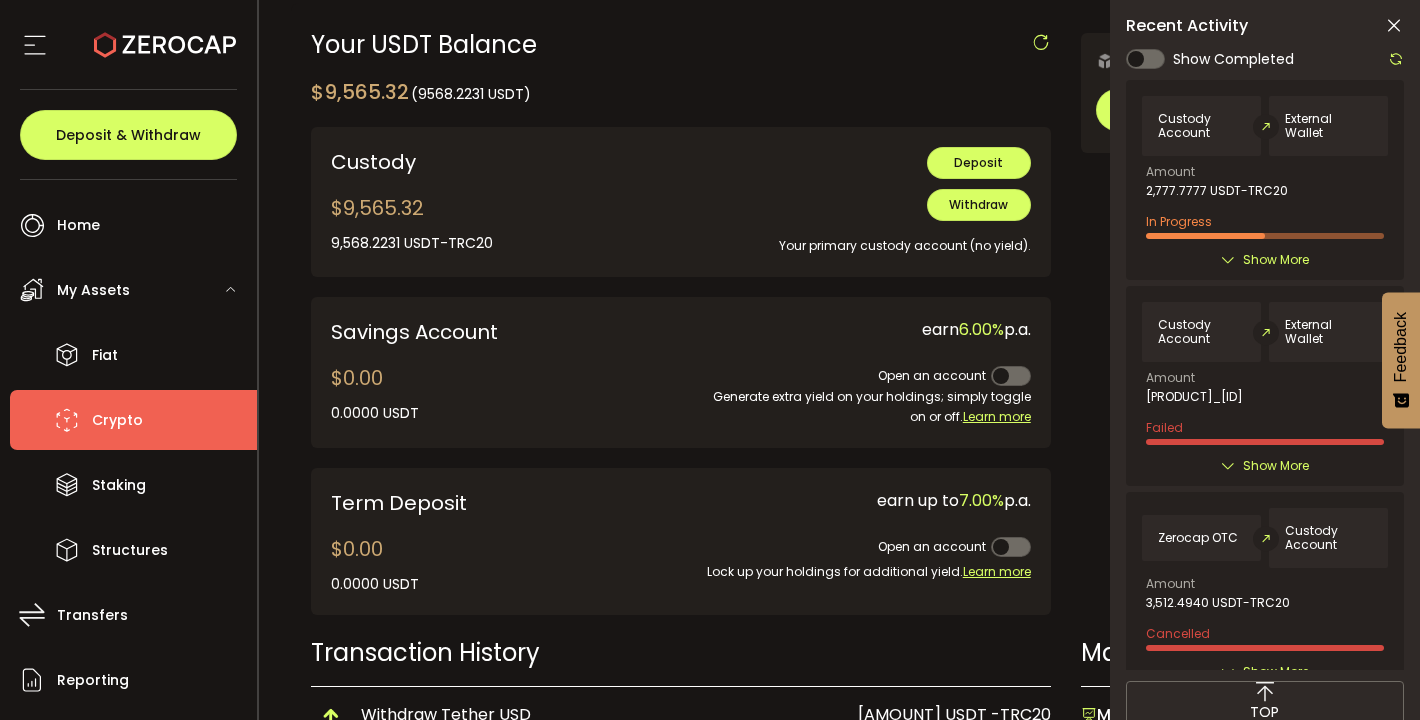 scroll, scrollTop: 667, scrollLeft: 0, axis: vertical 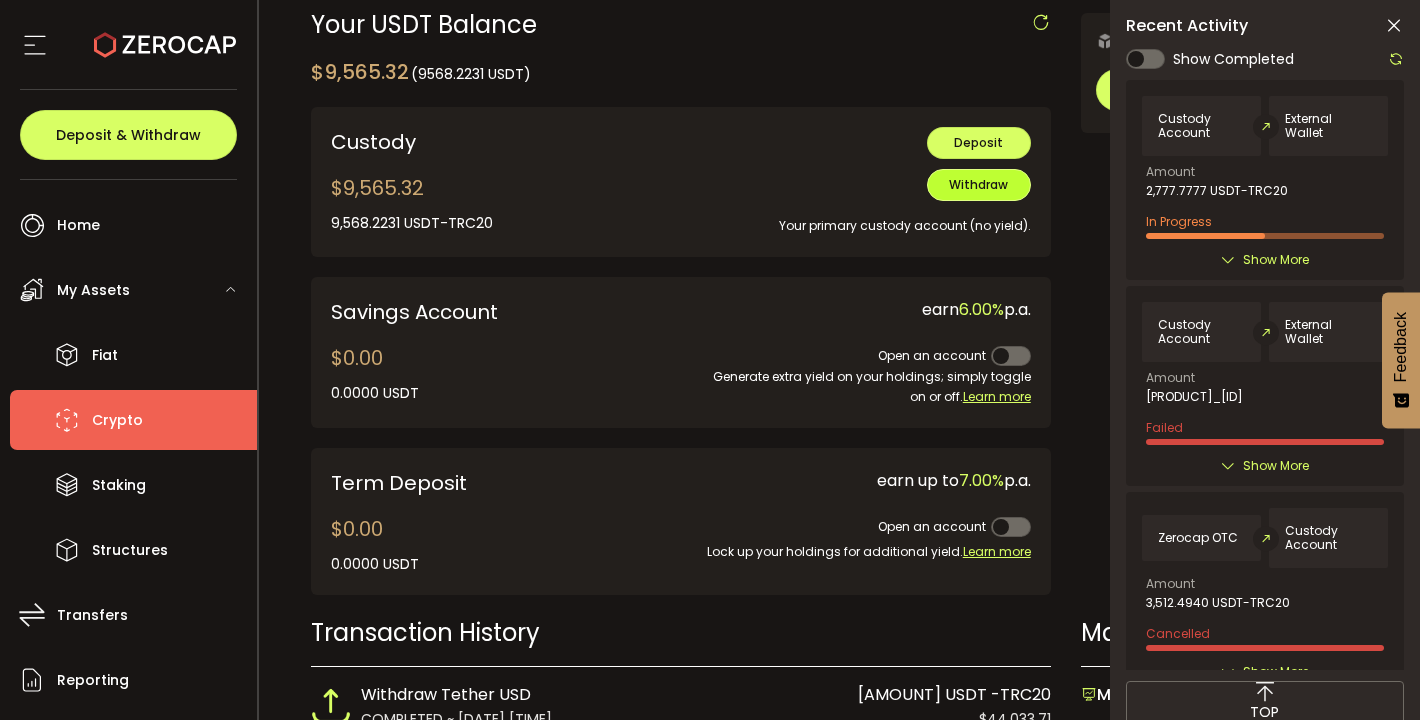click on "Withdraw" at bounding box center [978, 184] 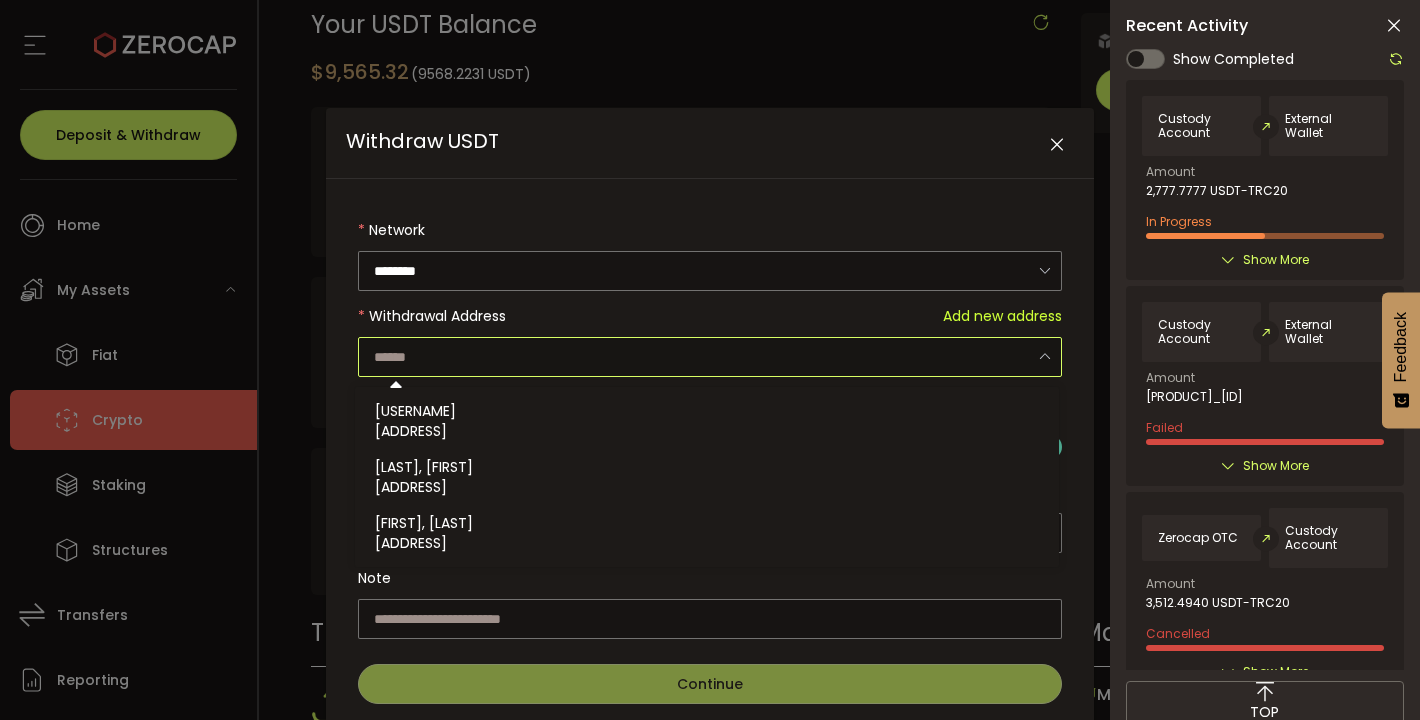 click at bounding box center [710, 357] 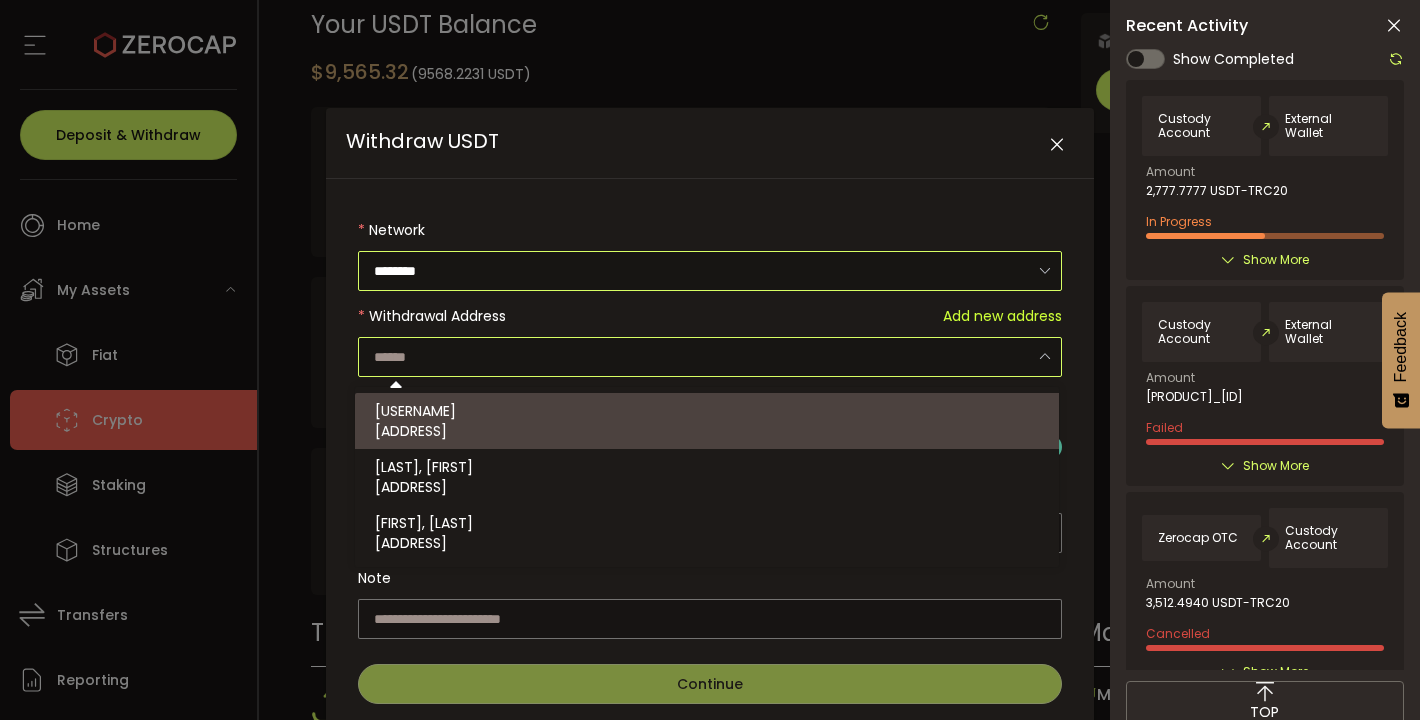 click on "********" at bounding box center [710, 271] 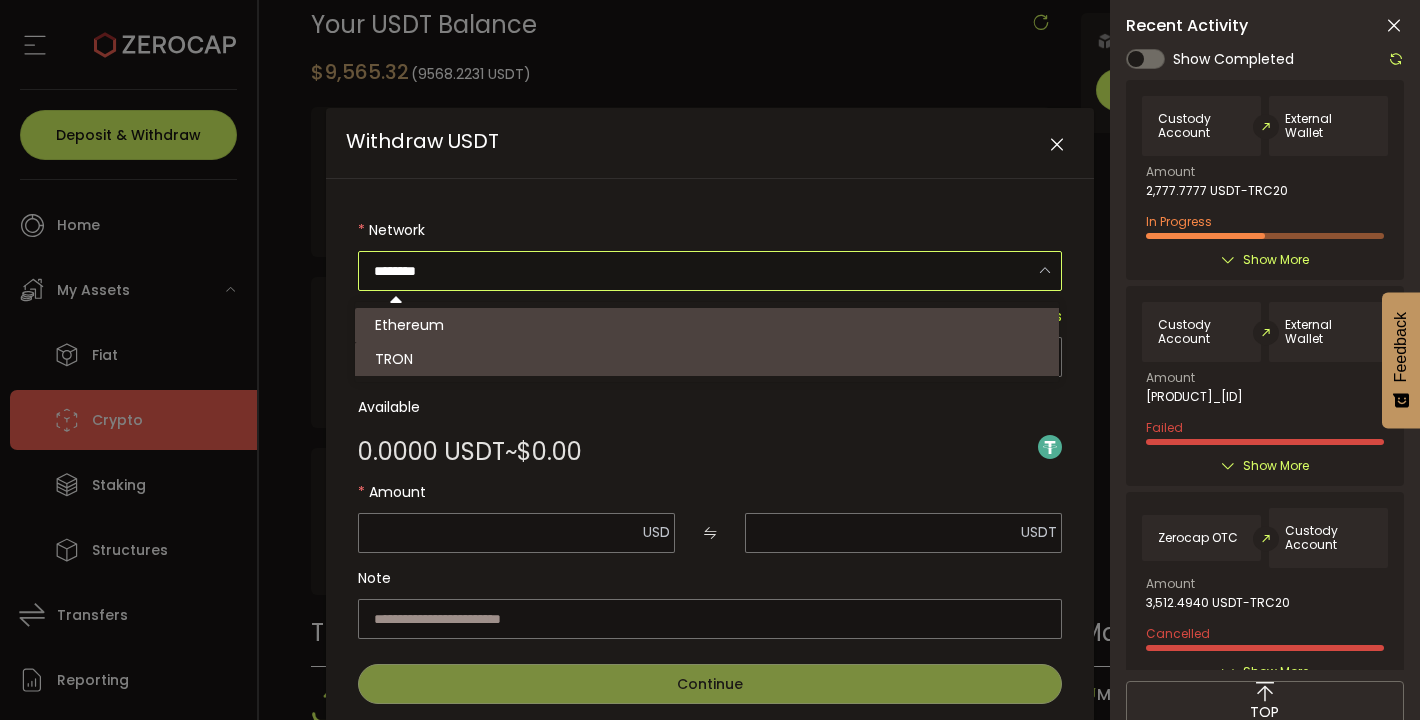 click on "TRON" at bounding box center (710, 359) 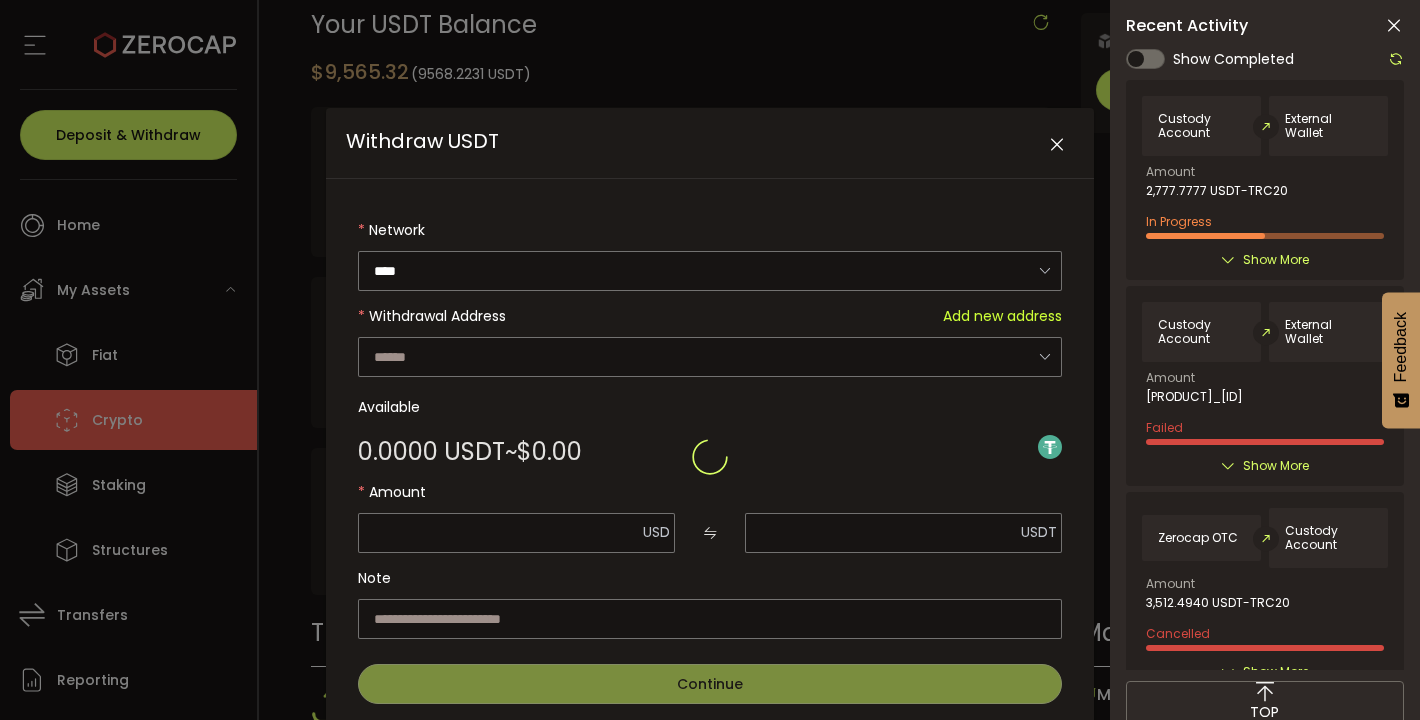click at bounding box center [710, 457] 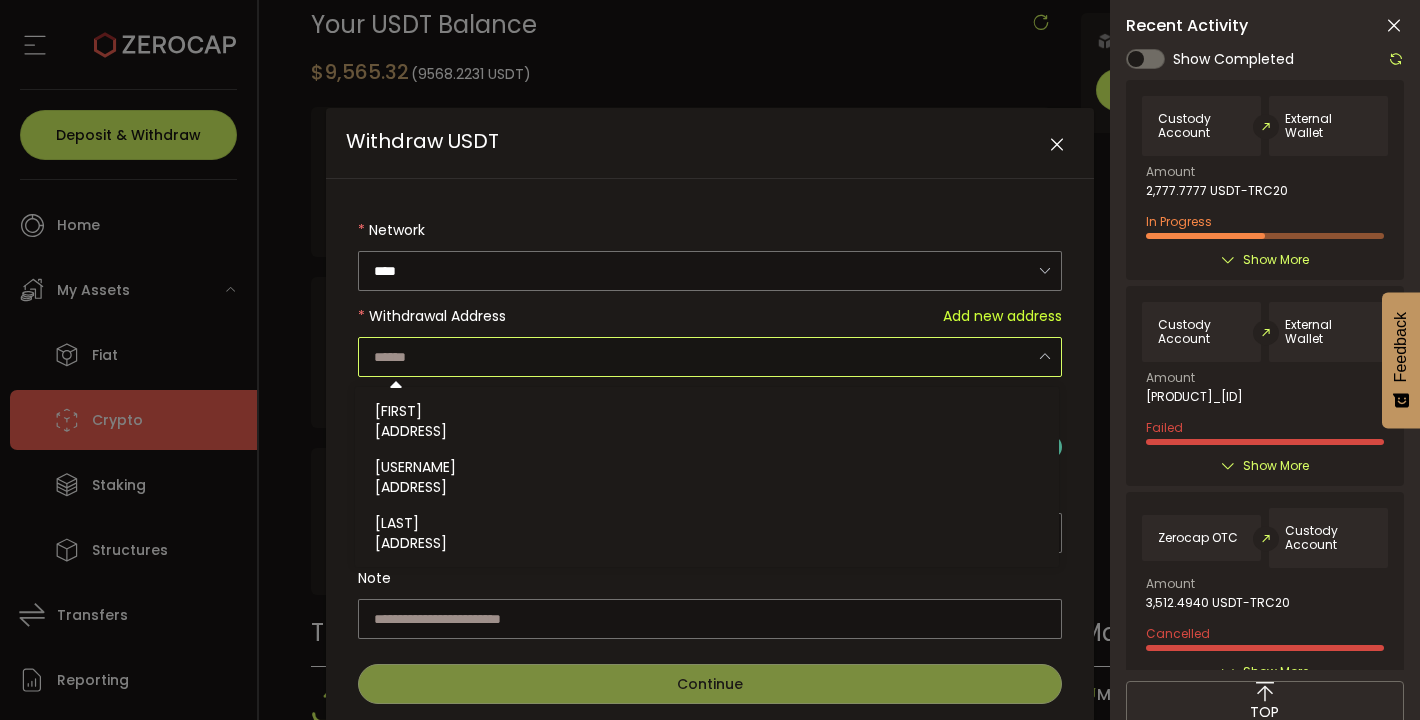 click at bounding box center [710, 357] 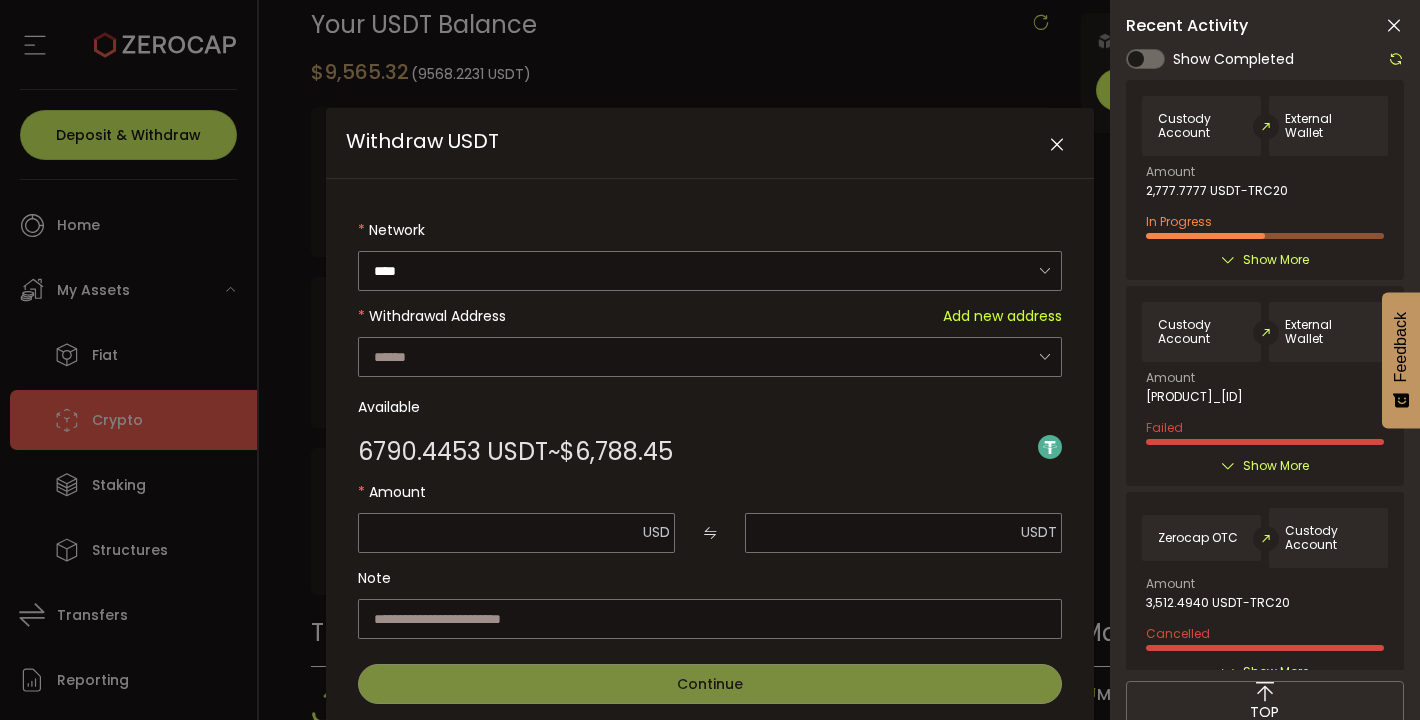 click on "Withdraw USDT" at bounding box center [710, 143] 